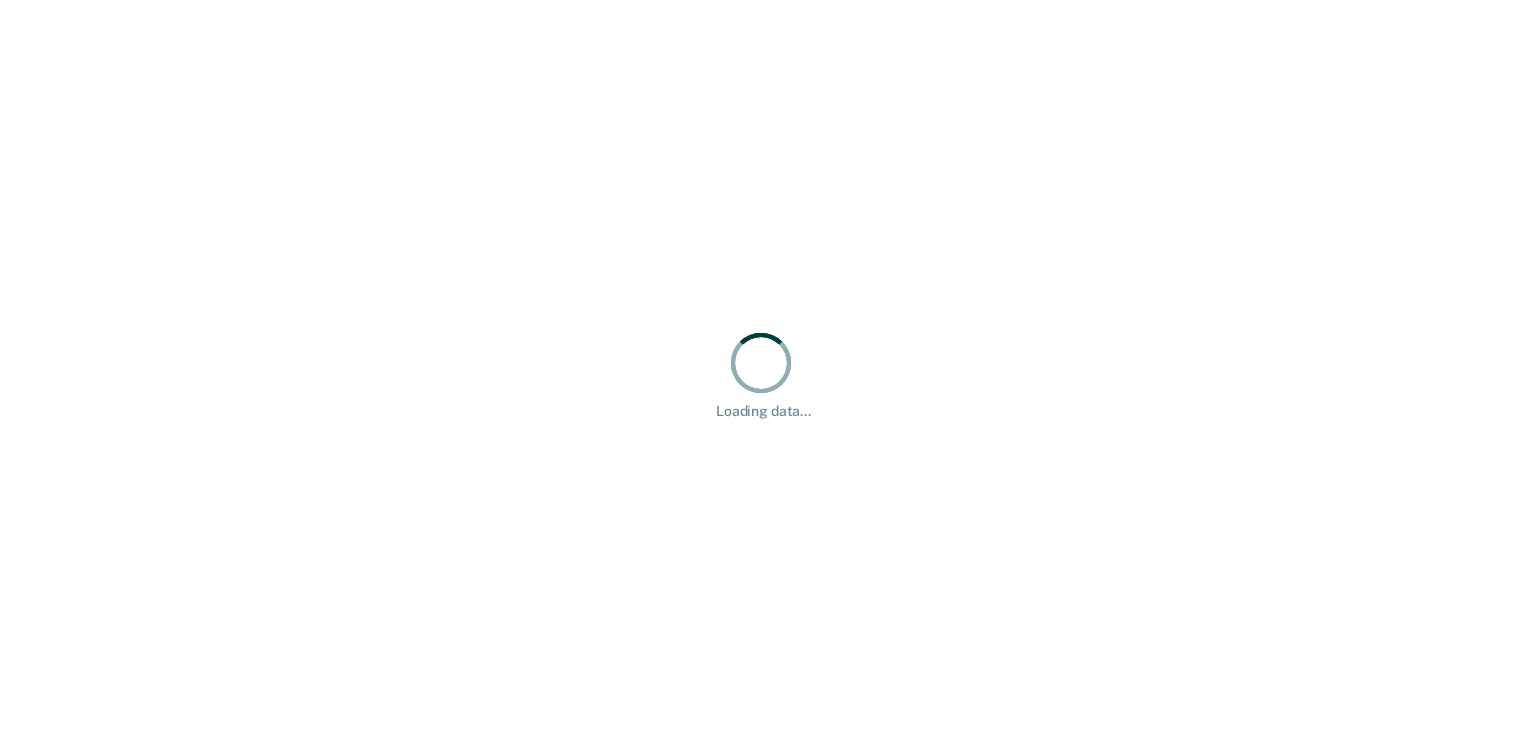 scroll, scrollTop: 0, scrollLeft: 0, axis: both 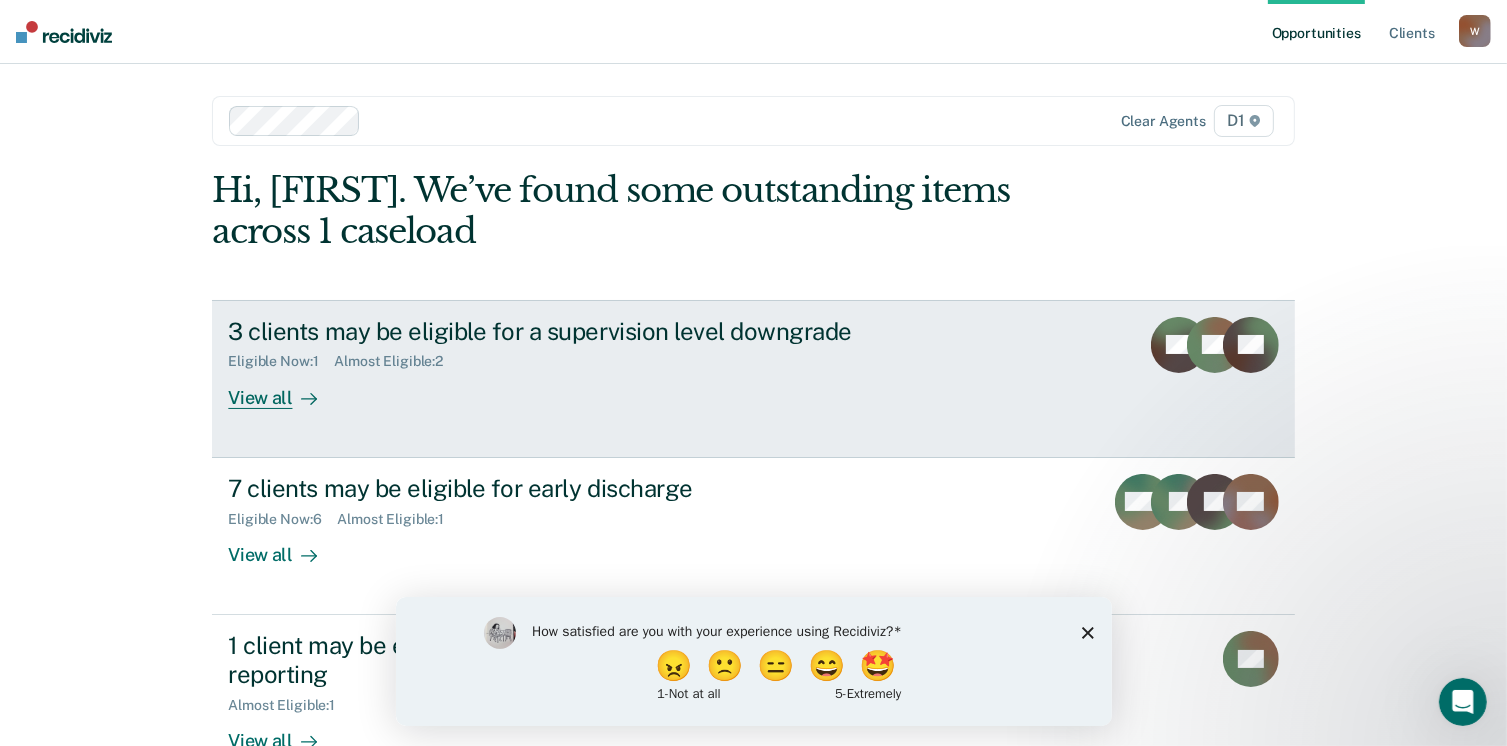 click on "View all" at bounding box center (284, 389) 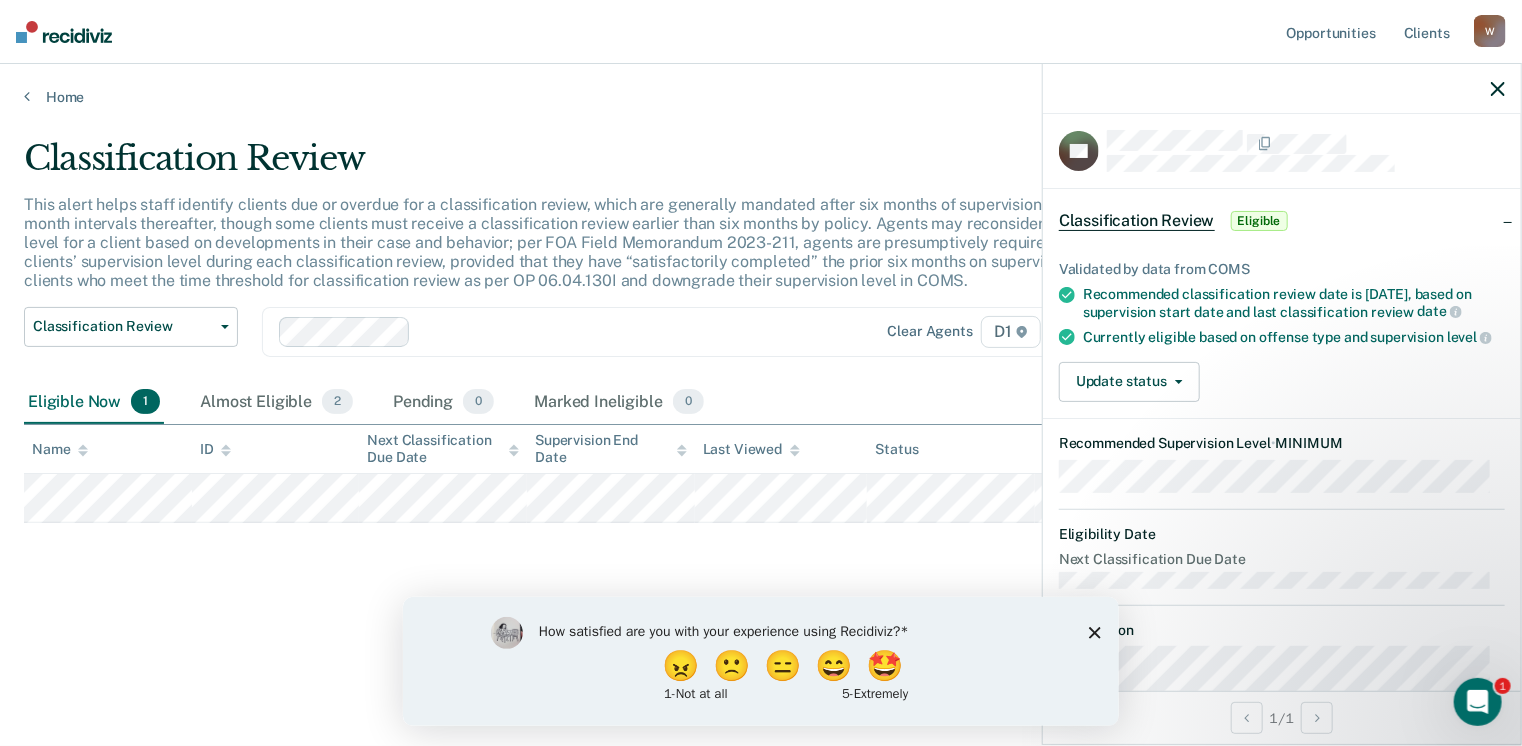 scroll, scrollTop: 0, scrollLeft: 0, axis: both 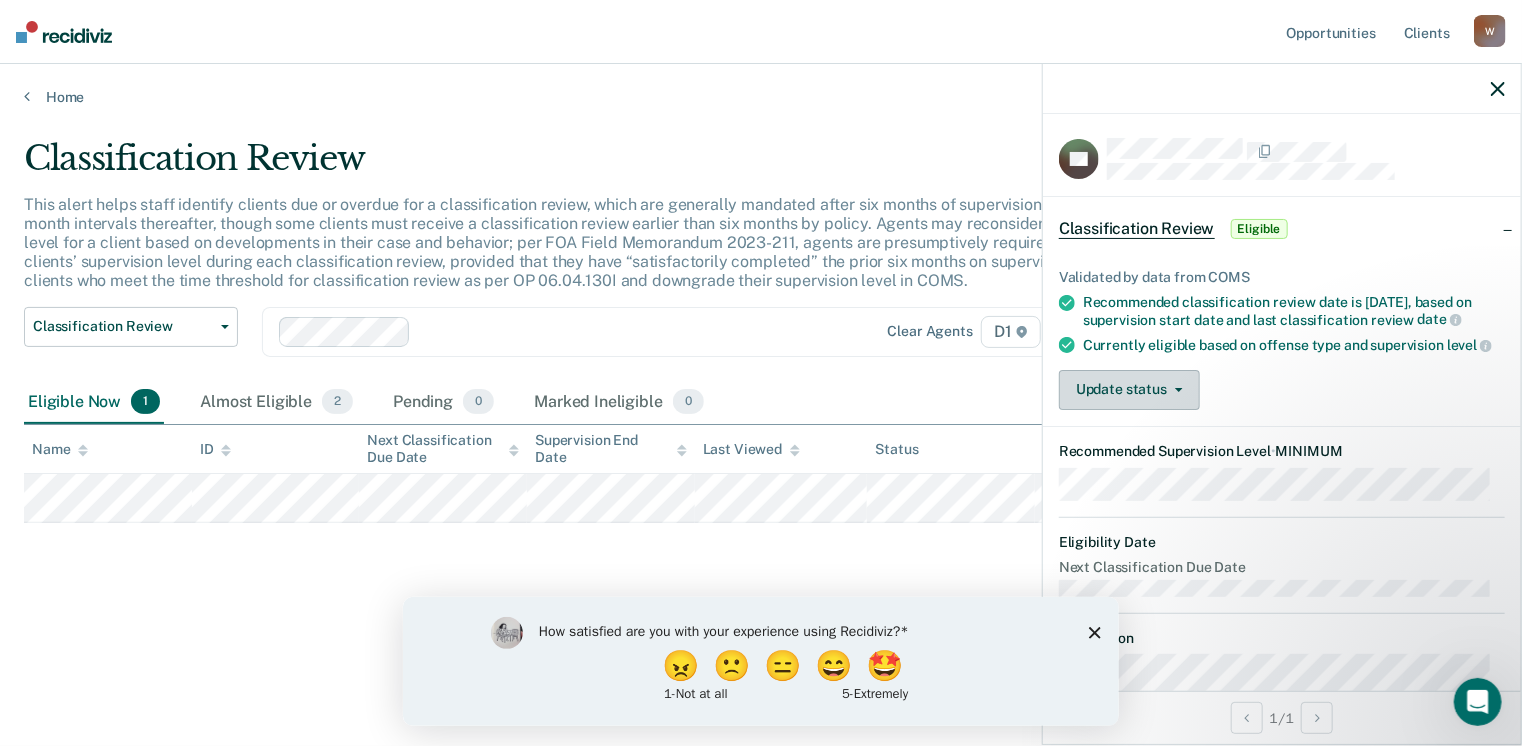 click on "Update status" at bounding box center [1129, 390] 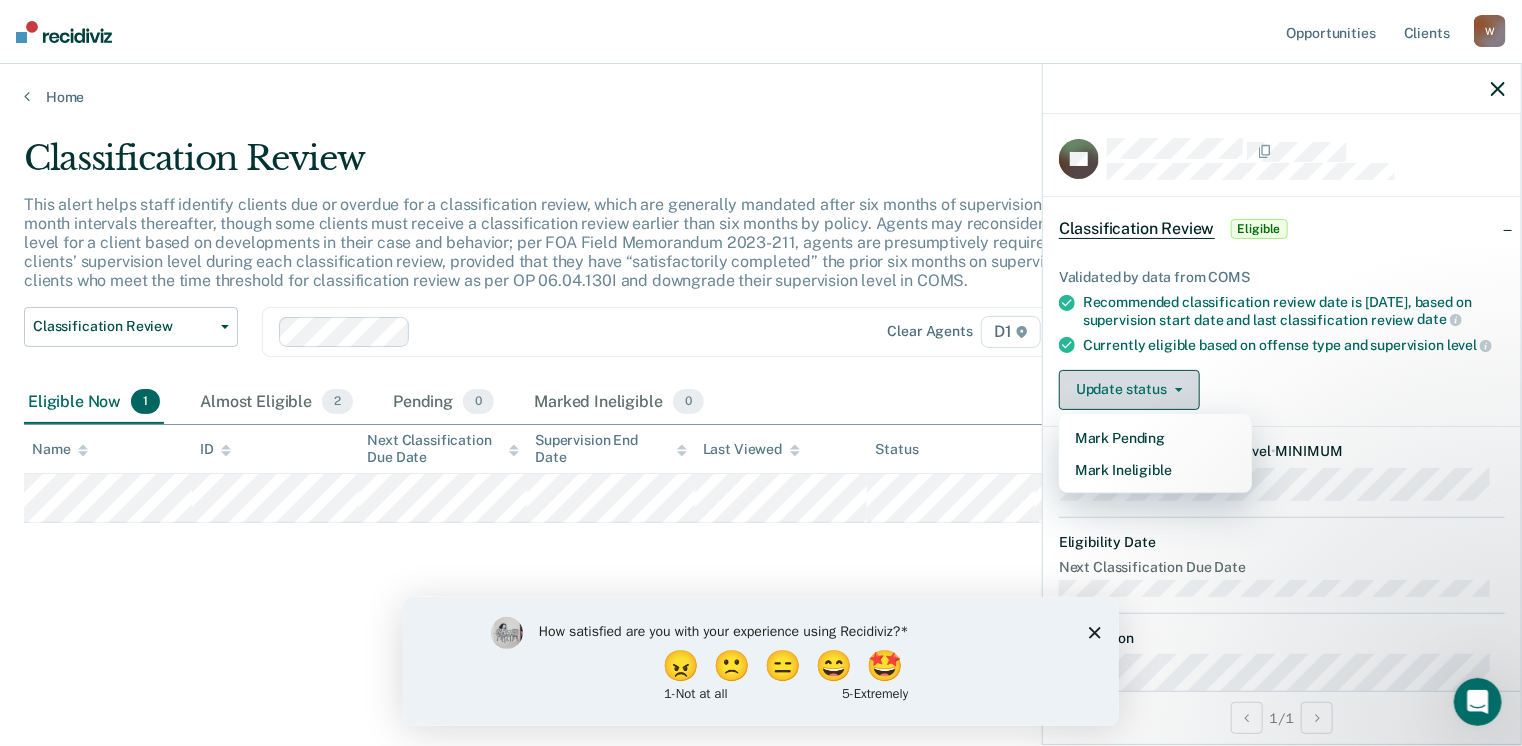 click on "Update status" at bounding box center [1129, 390] 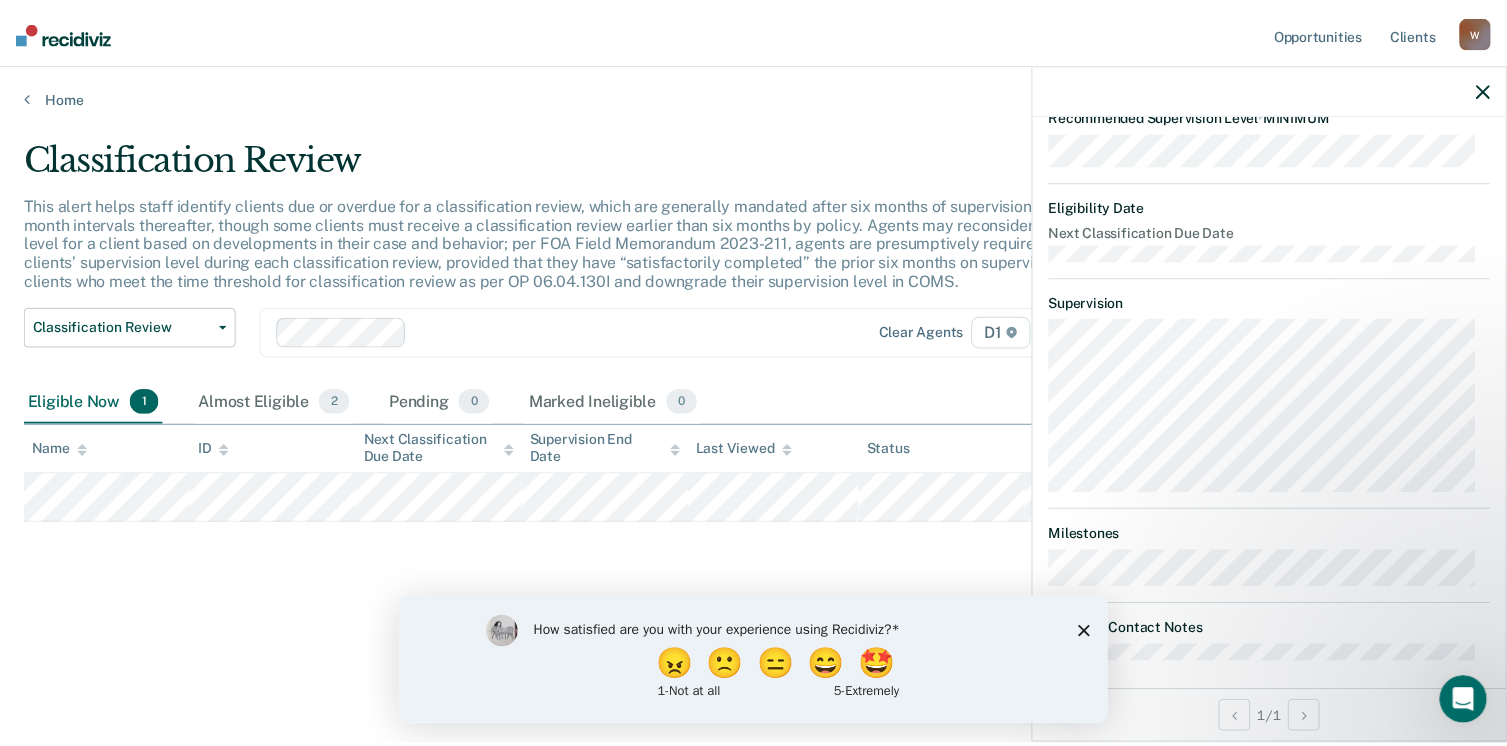 scroll, scrollTop: 358, scrollLeft: 0, axis: vertical 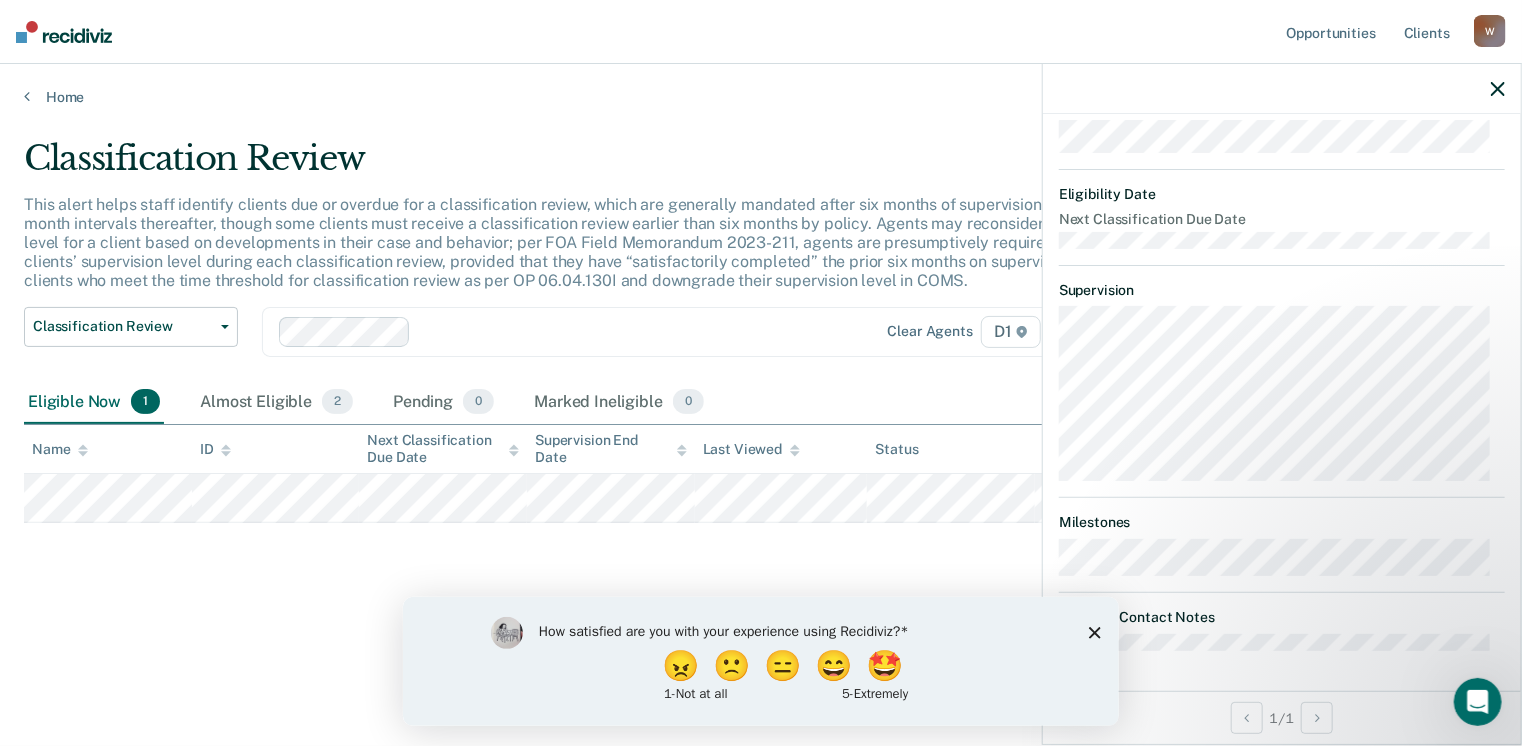 click 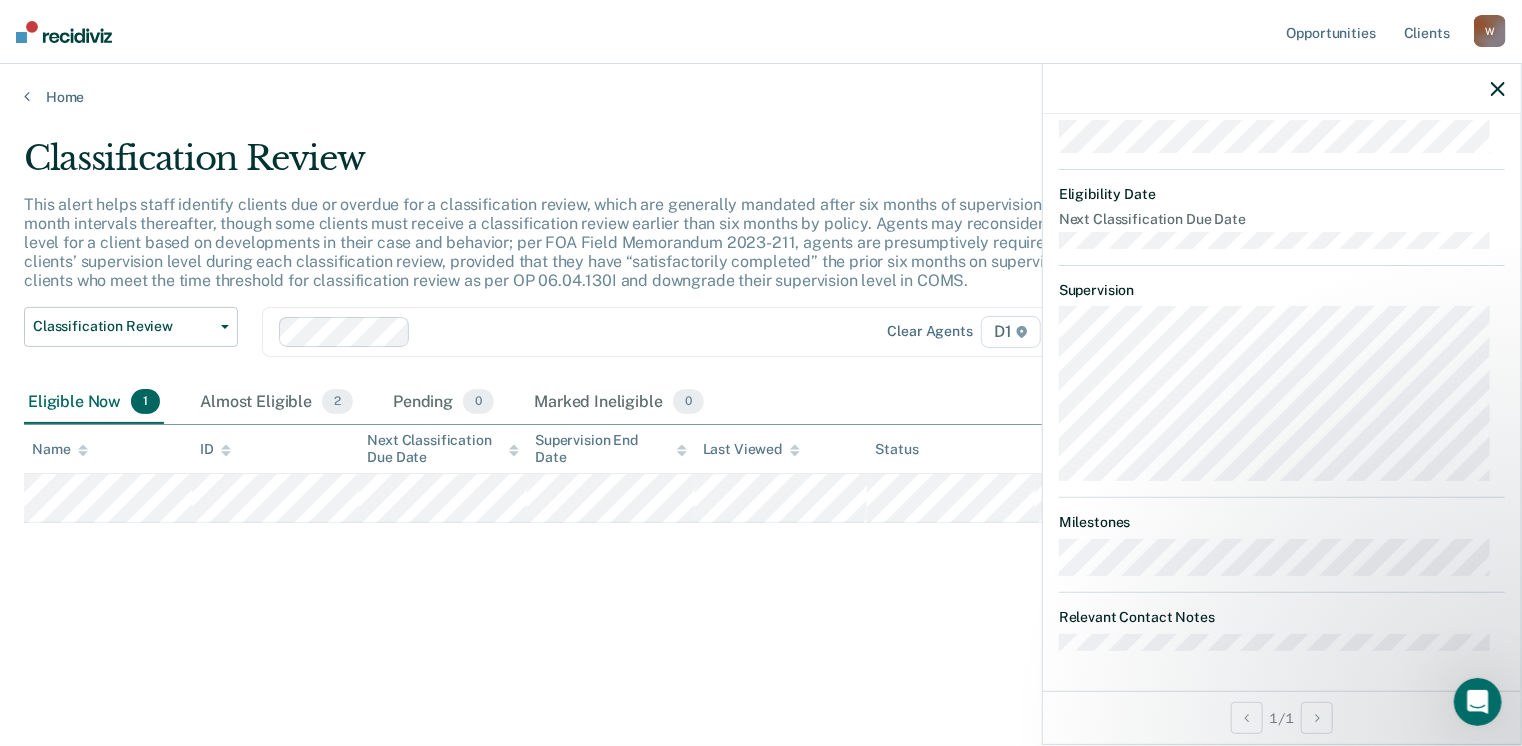 click on "Classification Review   This alert helps staff identify clients due or overdue for a classification review, which are generally mandated after six months of supervision and at six-month intervals thereafter, though some clients must receive a classification review earlier than six months by policy. Agents may reconsider the supervision level for a client based on developments in their case and behavior; per FOA Field Memorandum 2023-211, agents are presumptively required to downgrade clients’ supervision level during each classification review, provided that they have “satisfactorily completed” the prior six months on supervision. Review clients who meet the time threshold for classification review as per OP 06.04.130I and downgrade their supervision level in COMS. Classification Review Classification Review Early Discharge Minimum Telephone Reporting Overdue for Discharge Supervision Level Mismatch Clear   agents D1   Eligible Now 1 Almost Eligible 2 Pending 0 Marked Ineligible 0 Name ID Last Viewed" at bounding box center (761, 399) 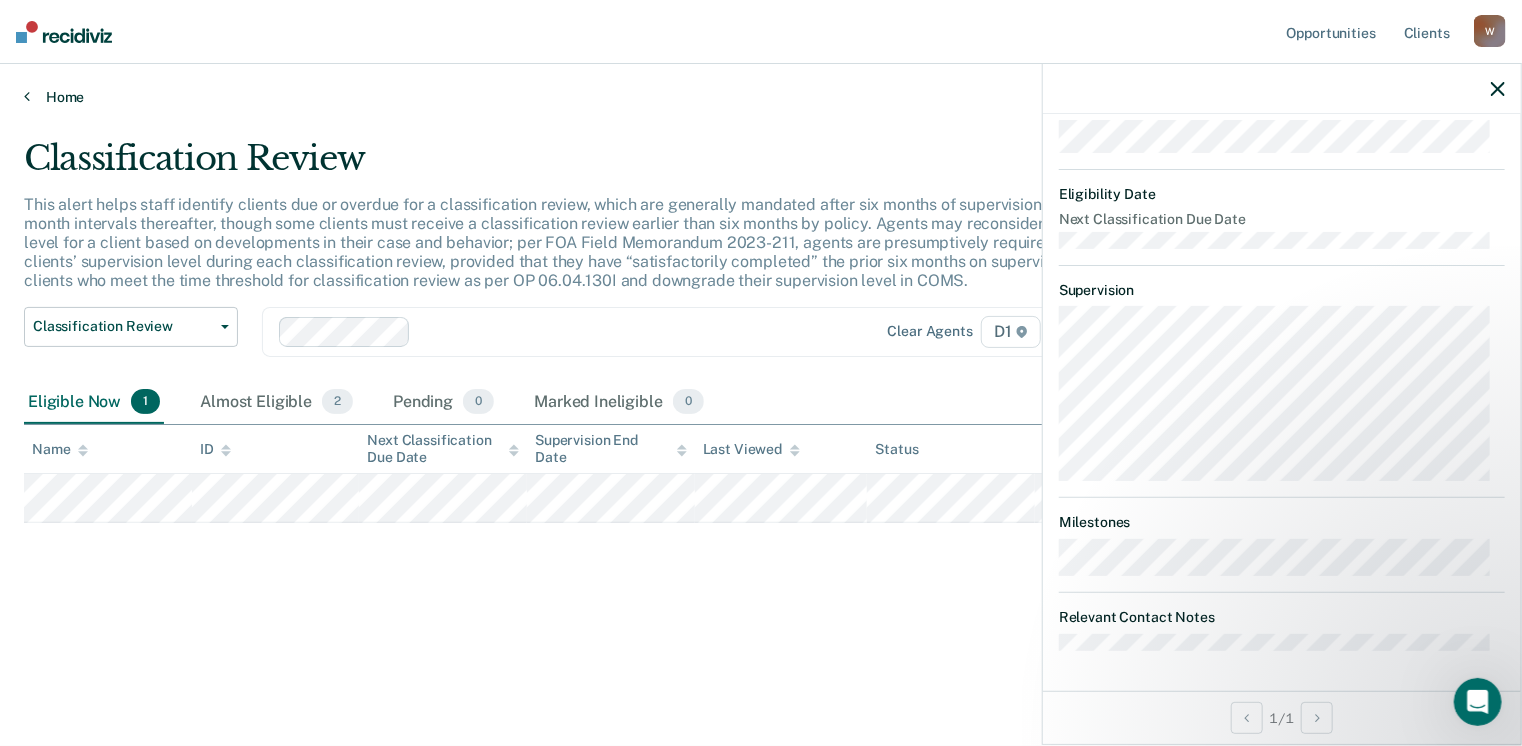 click at bounding box center (27, 96) 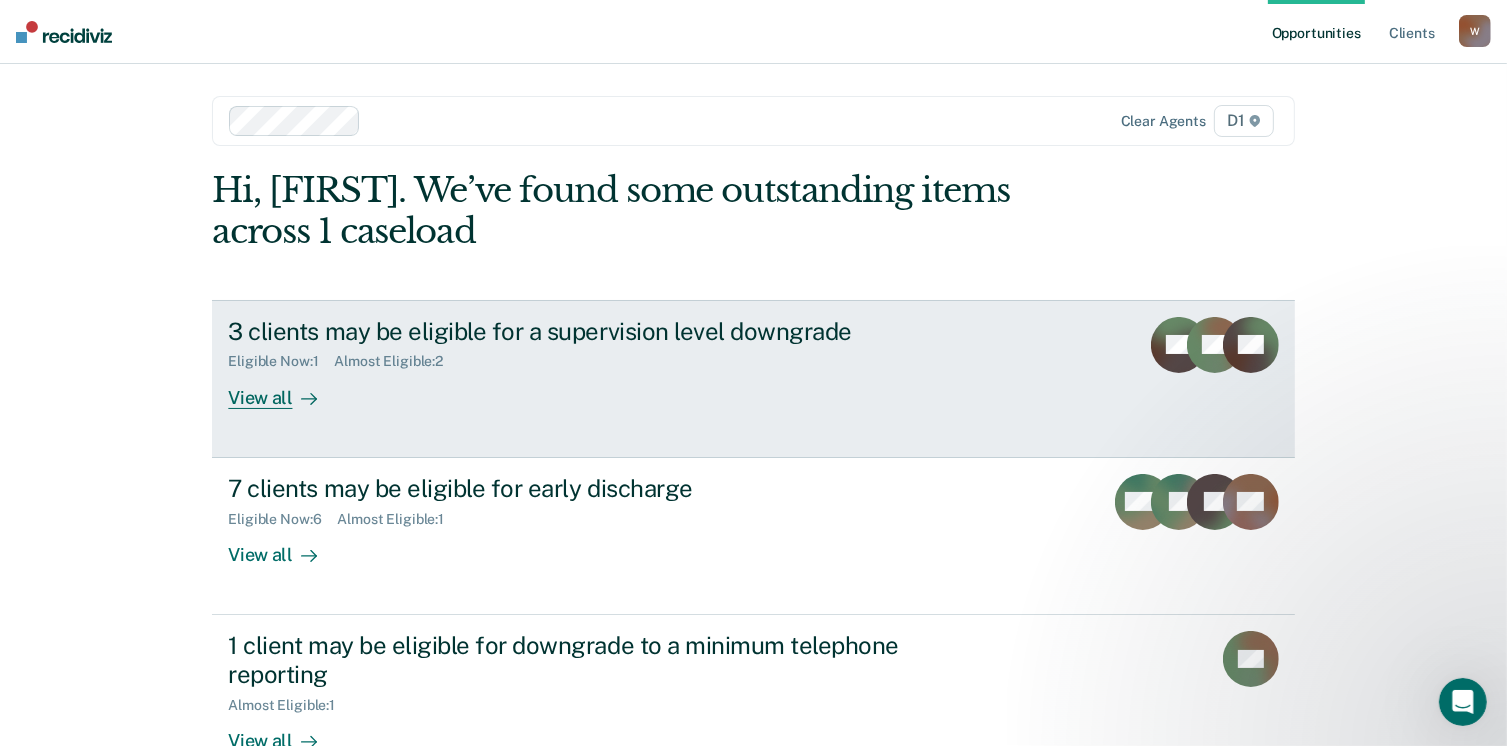 click on "View all" at bounding box center [284, 389] 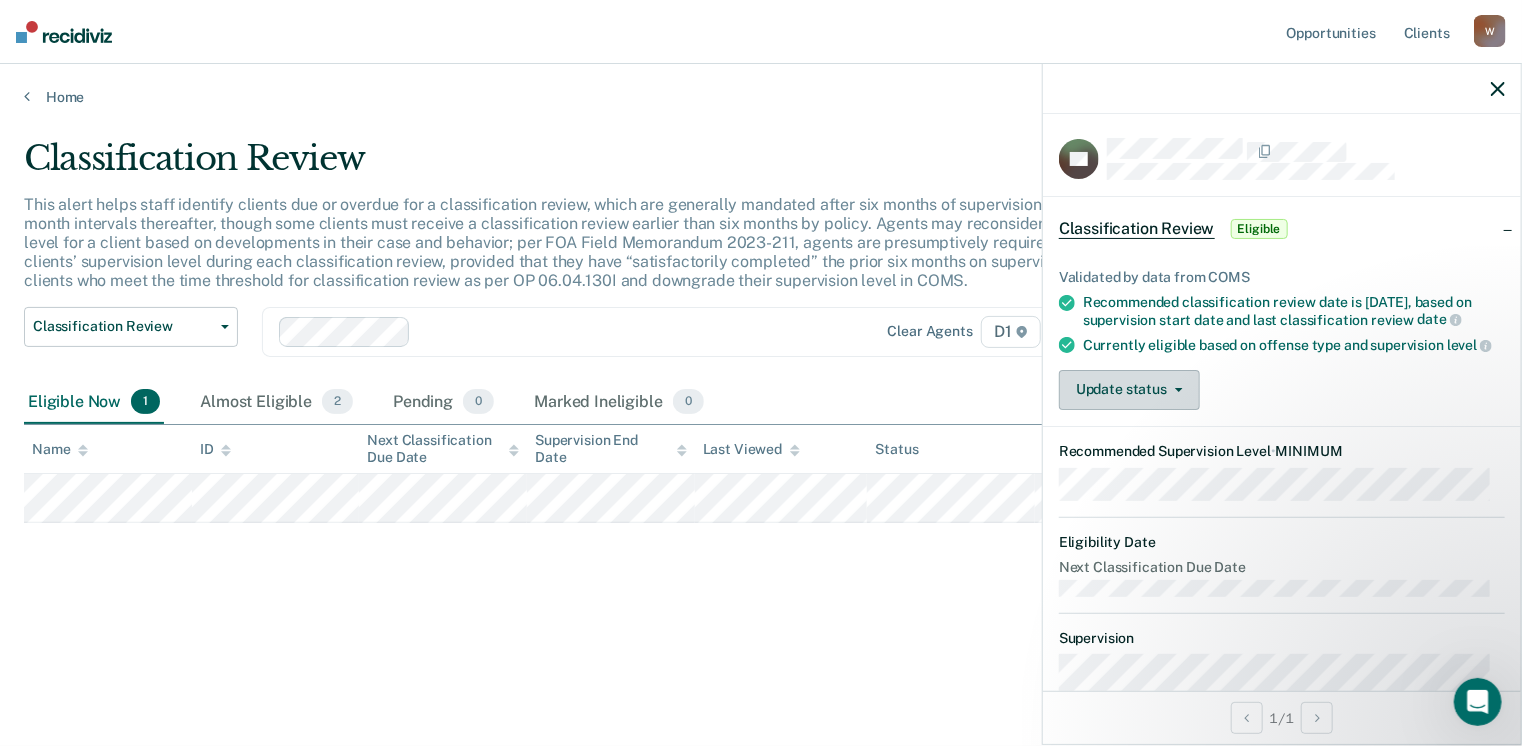 click on "Update status" at bounding box center [1129, 390] 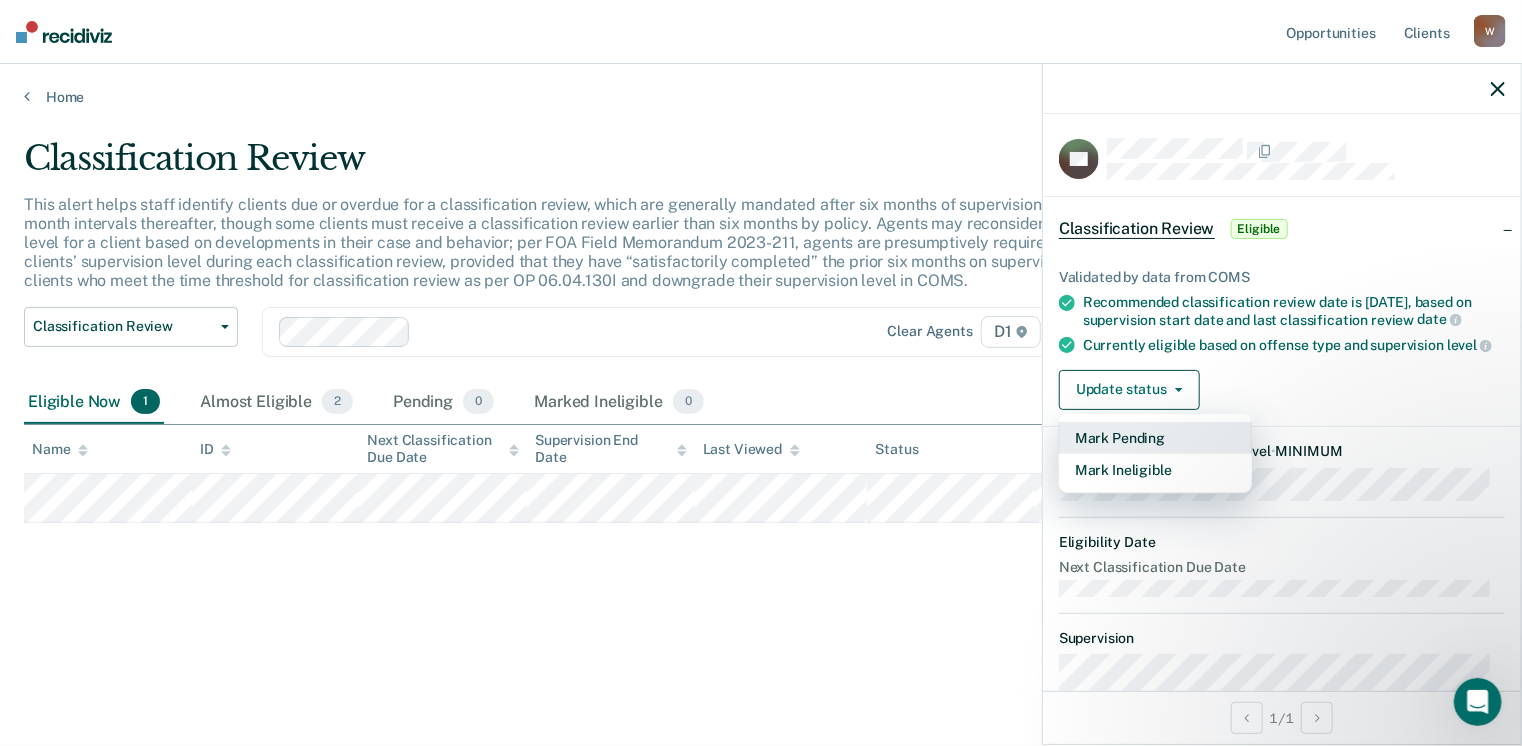 click on "Mark Pending" at bounding box center [1155, 438] 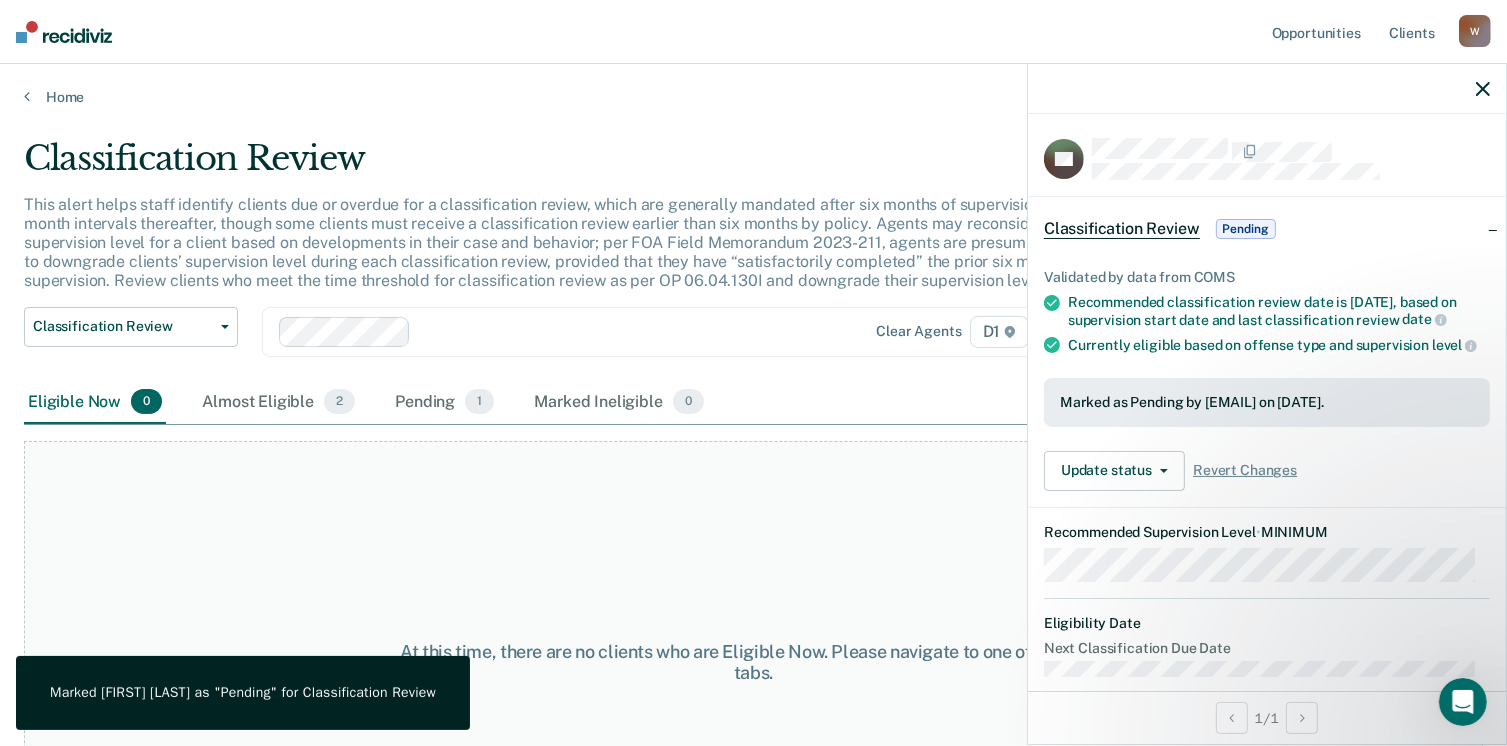 click 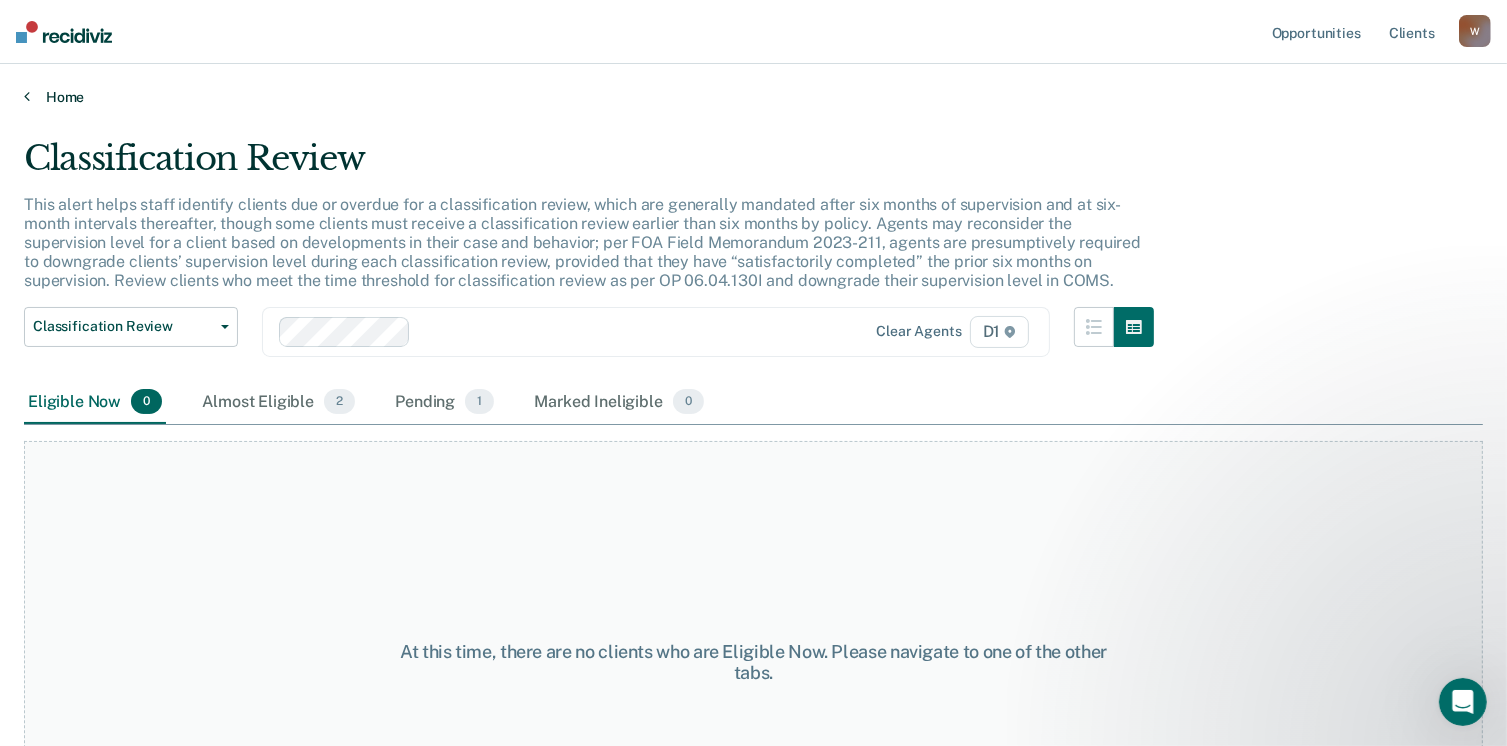 click at bounding box center (27, 96) 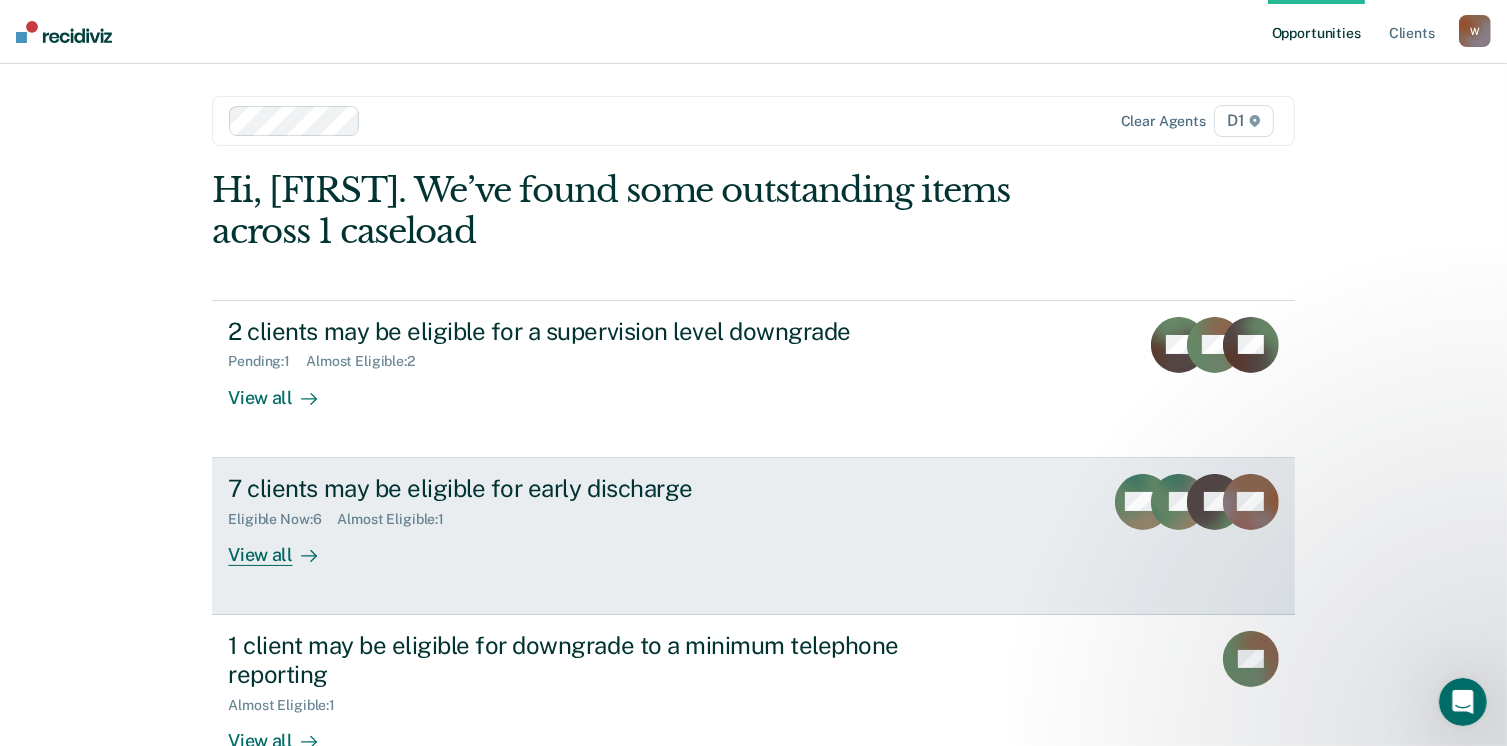click on "View all" at bounding box center (284, 546) 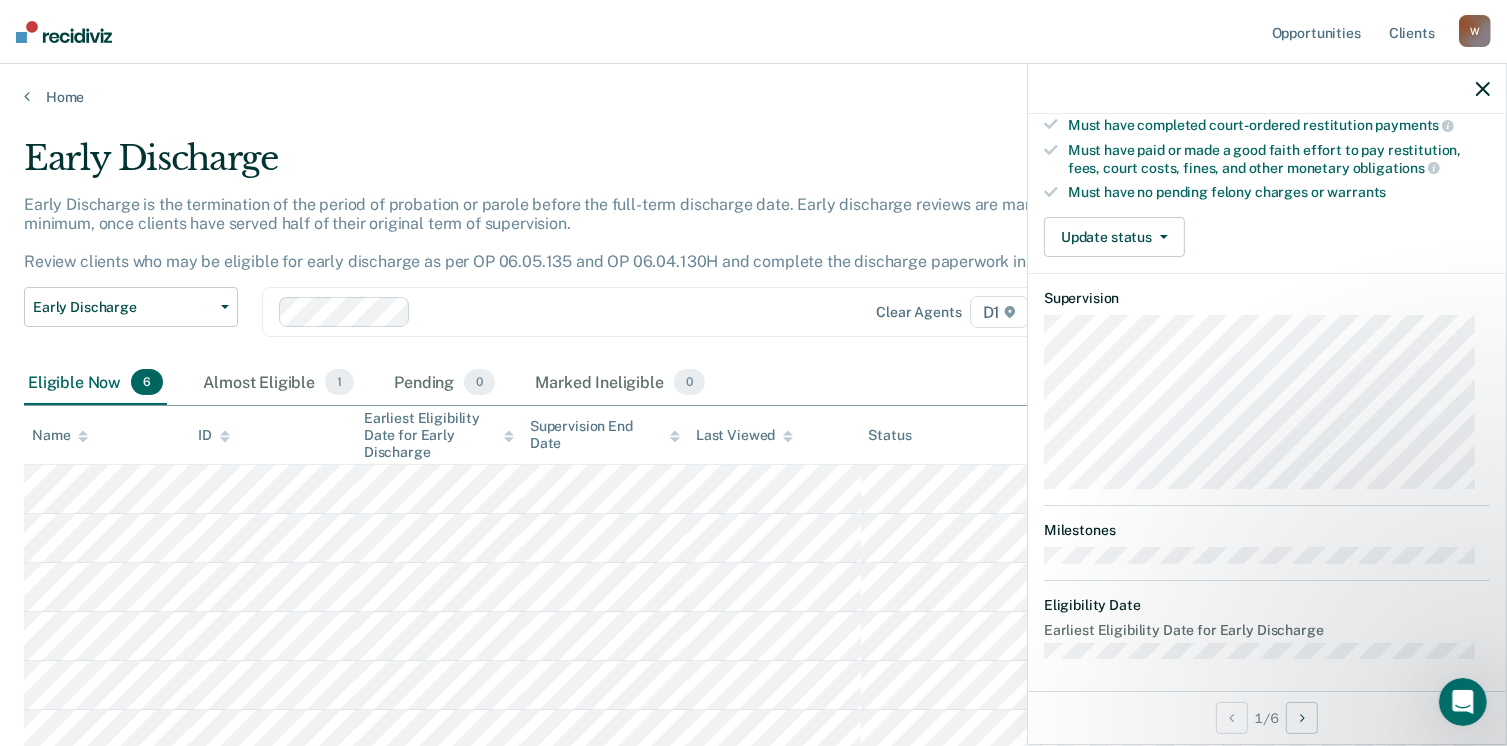 scroll, scrollTop: 302, scrollLeft: 0, axis: vertical 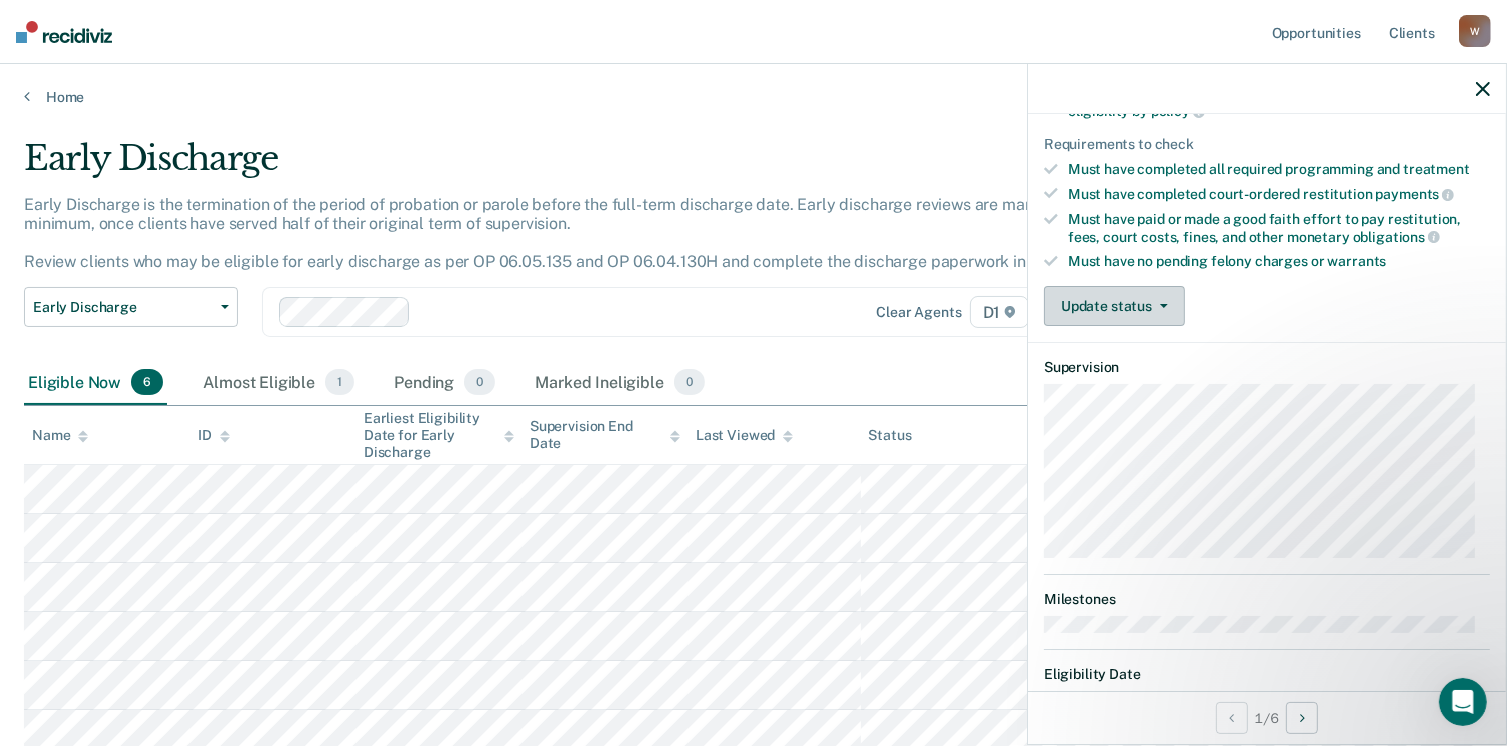 click on "Update status" at bounding box center [1114, 306] 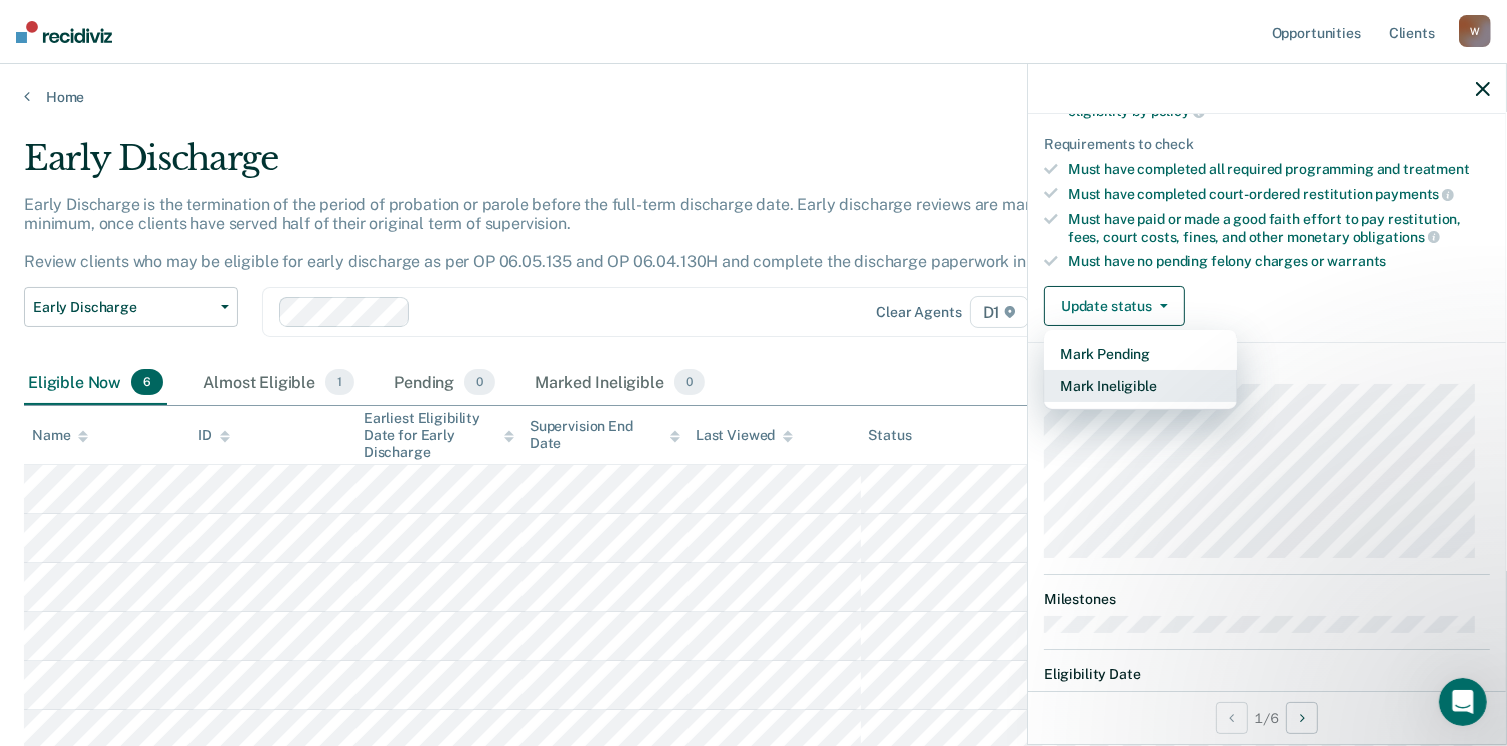 click on "Mark Ineligible" at bounding box center (1140, 386) 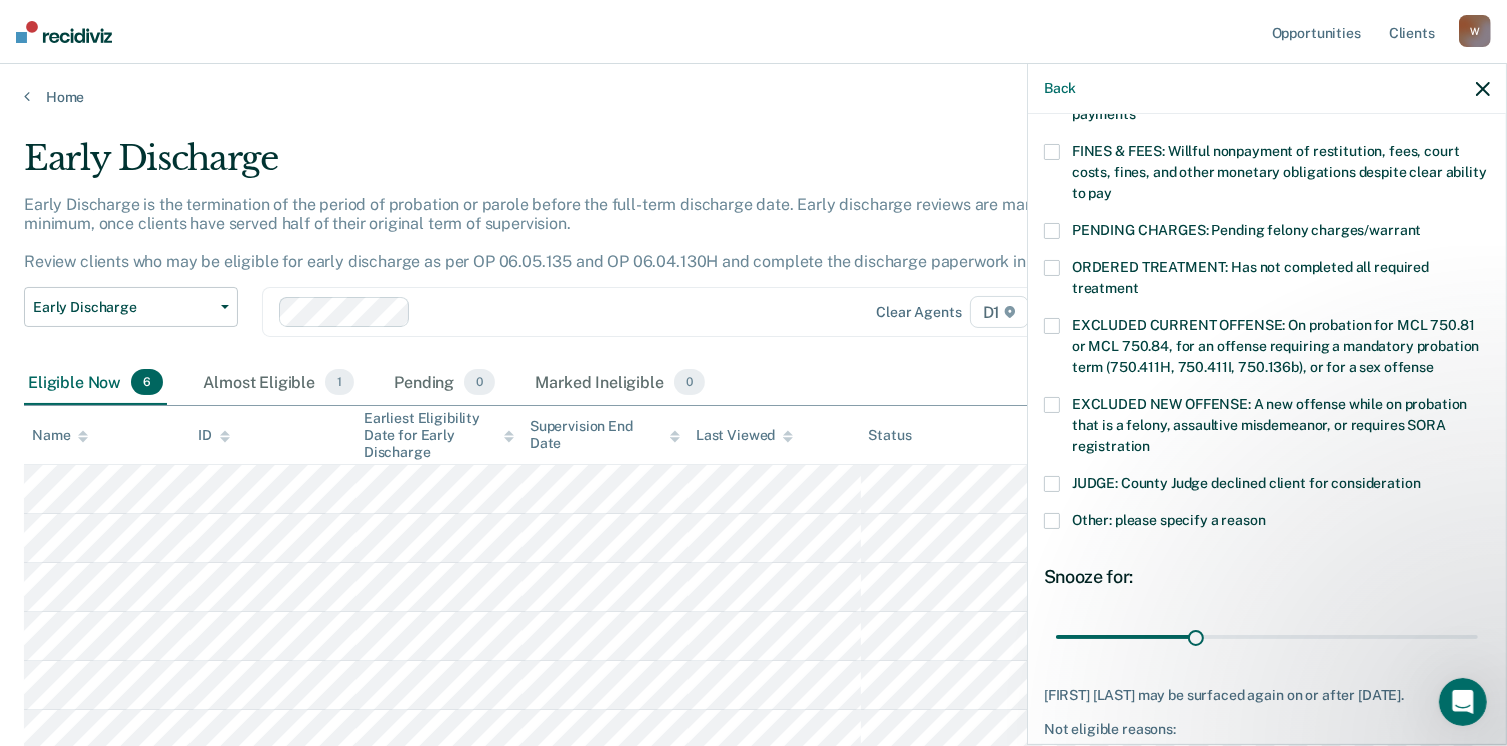 scroll, scrollTop: 548, scrollLeft: 0, axis: vertical 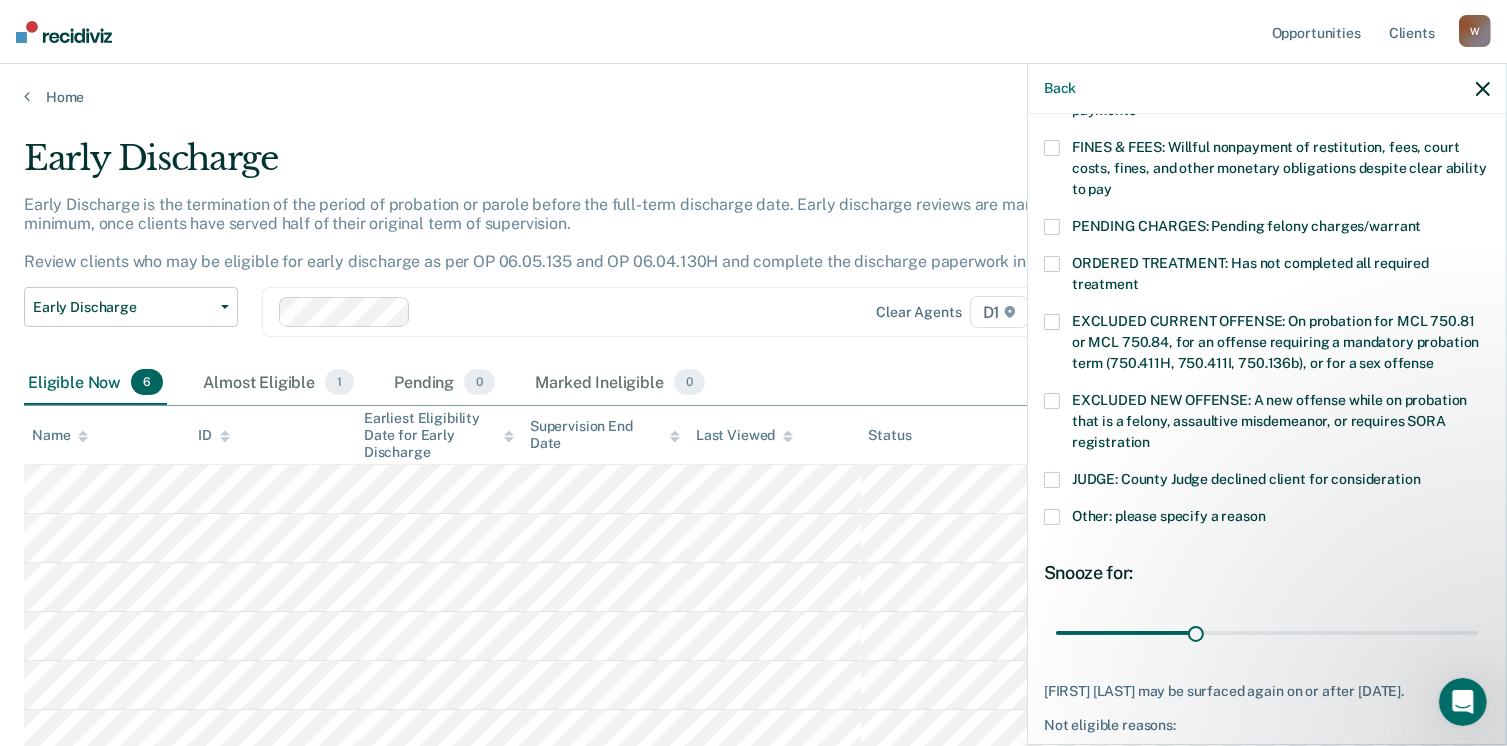 click at bounding box center (1052, 480) 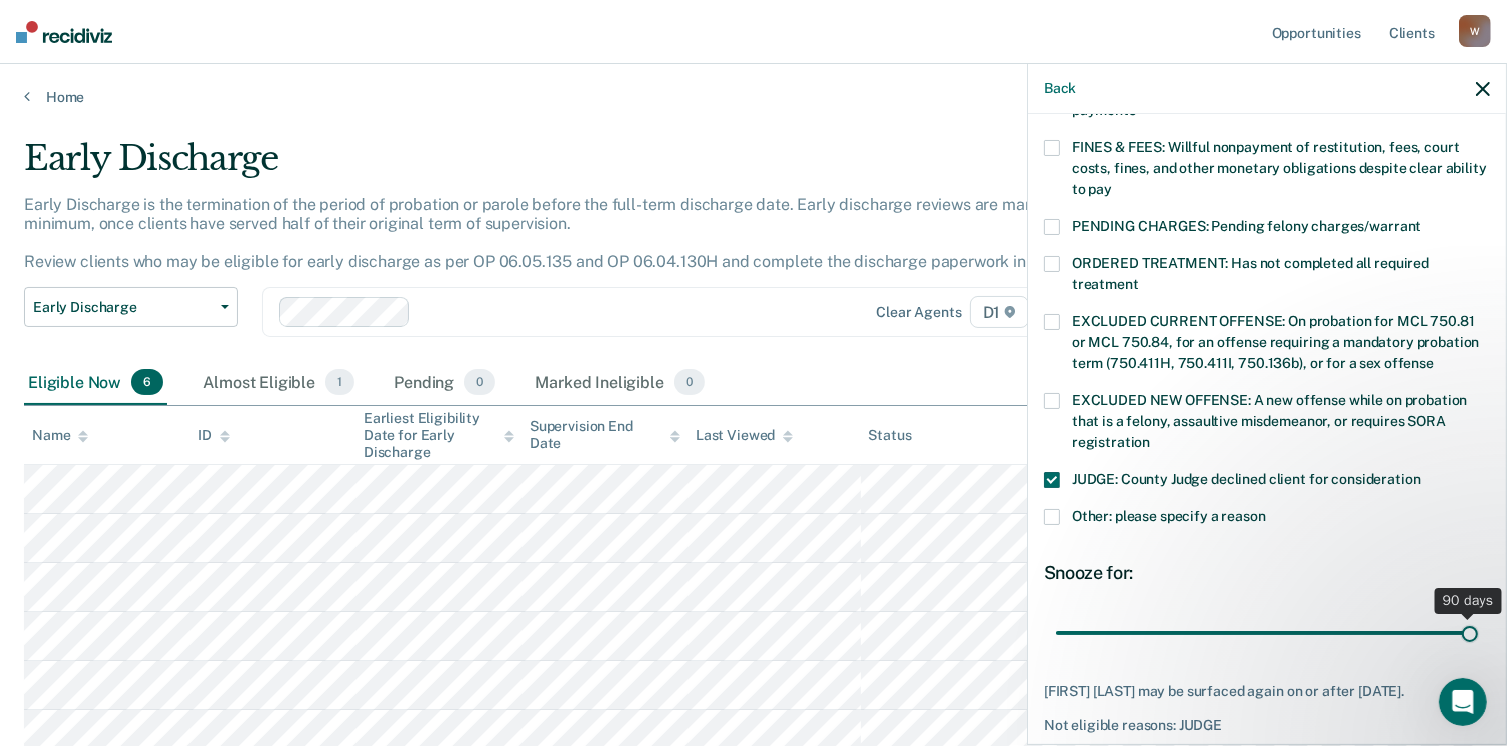 drag, startPoint x: 1186, startPoint y: 630, endPoint x: 1487, endPoint y: 663, distance: 302.80356 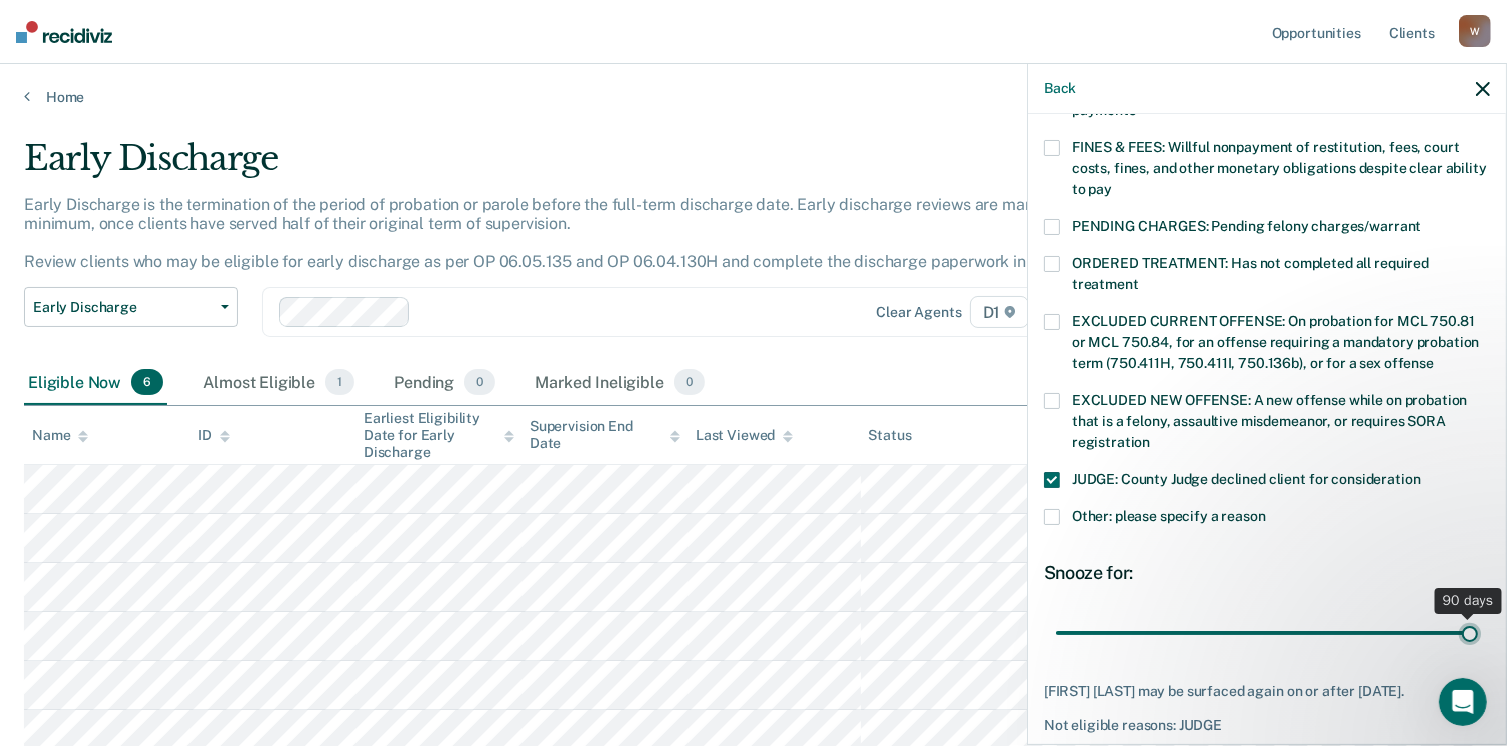 type on "90" 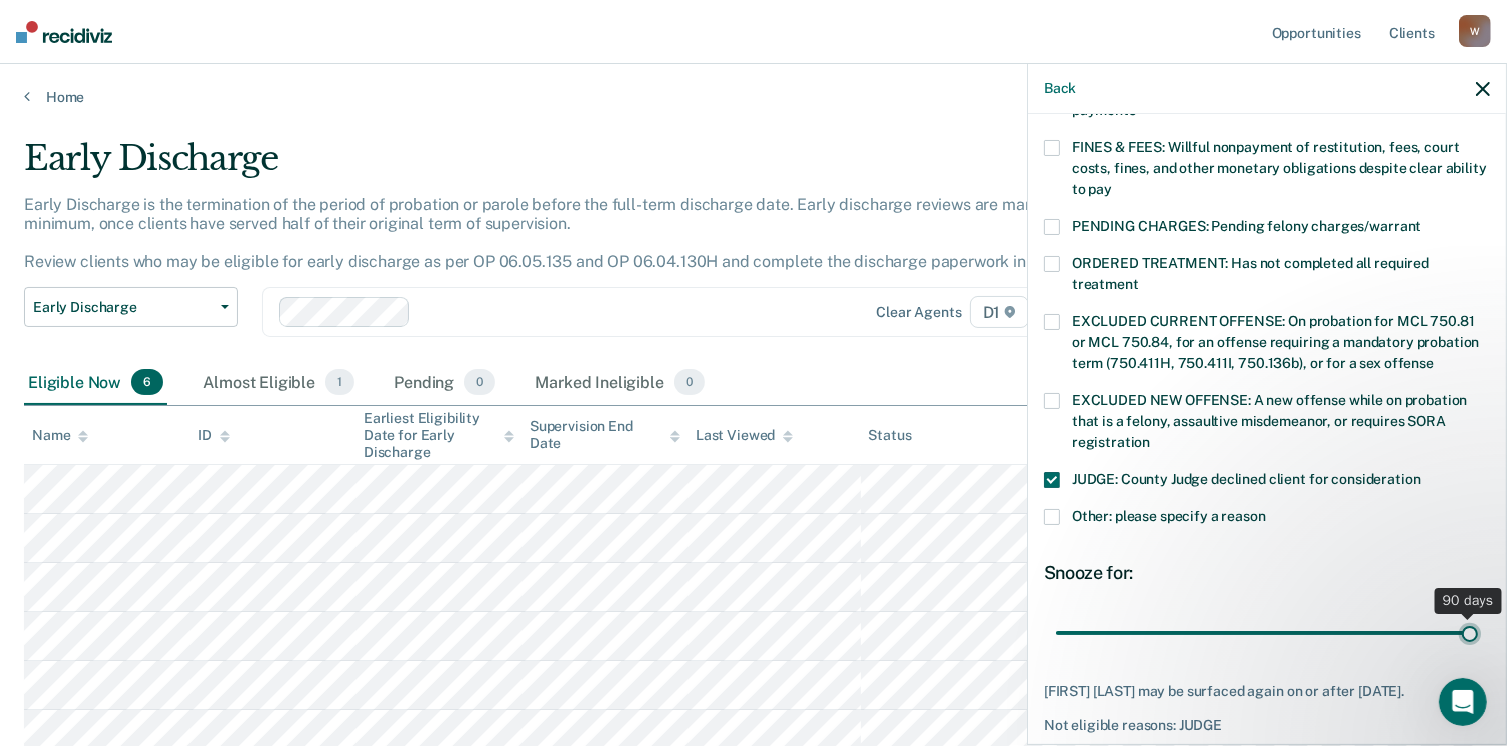 click at bounding box center [1267, 633] 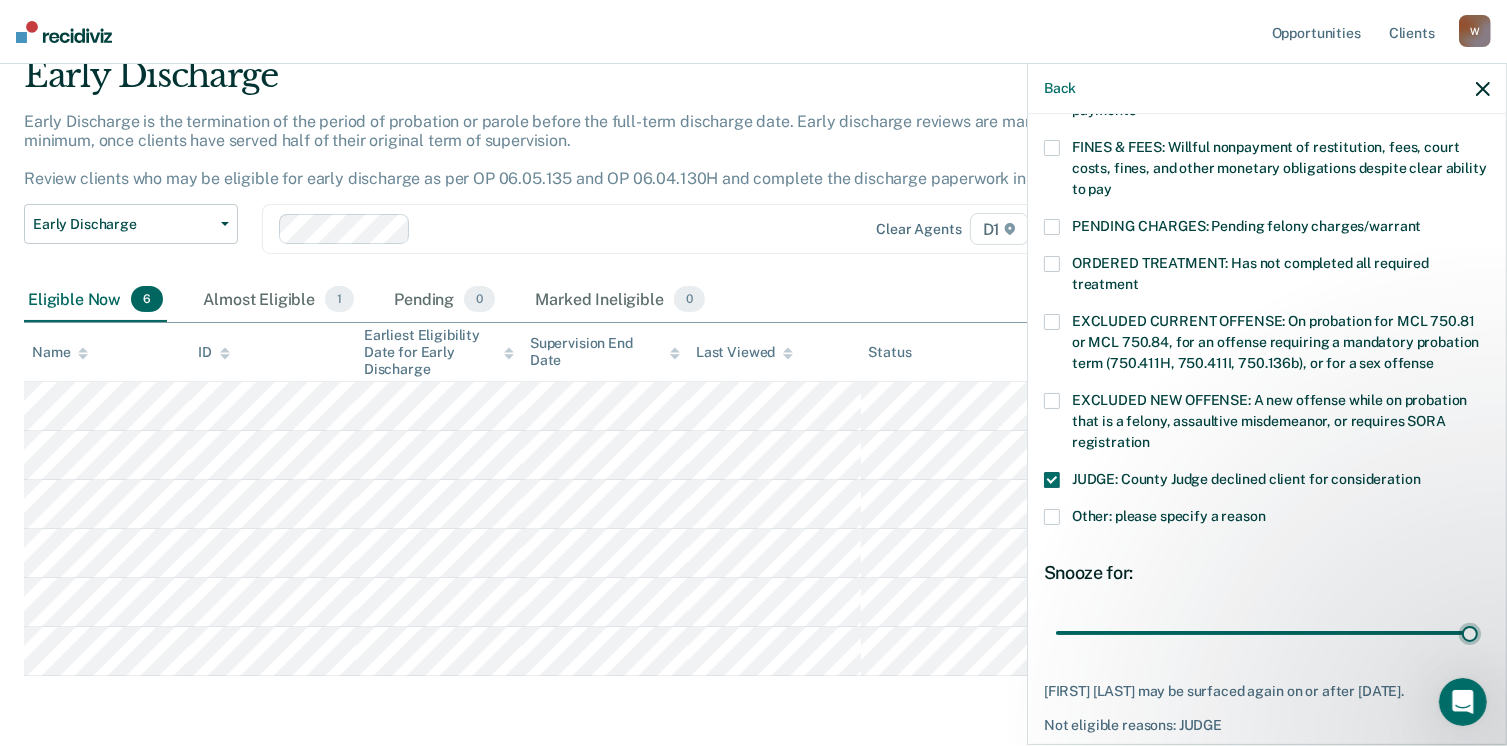 scroll, scrollTop: 104, scrollLeft: 0, axis: vertical 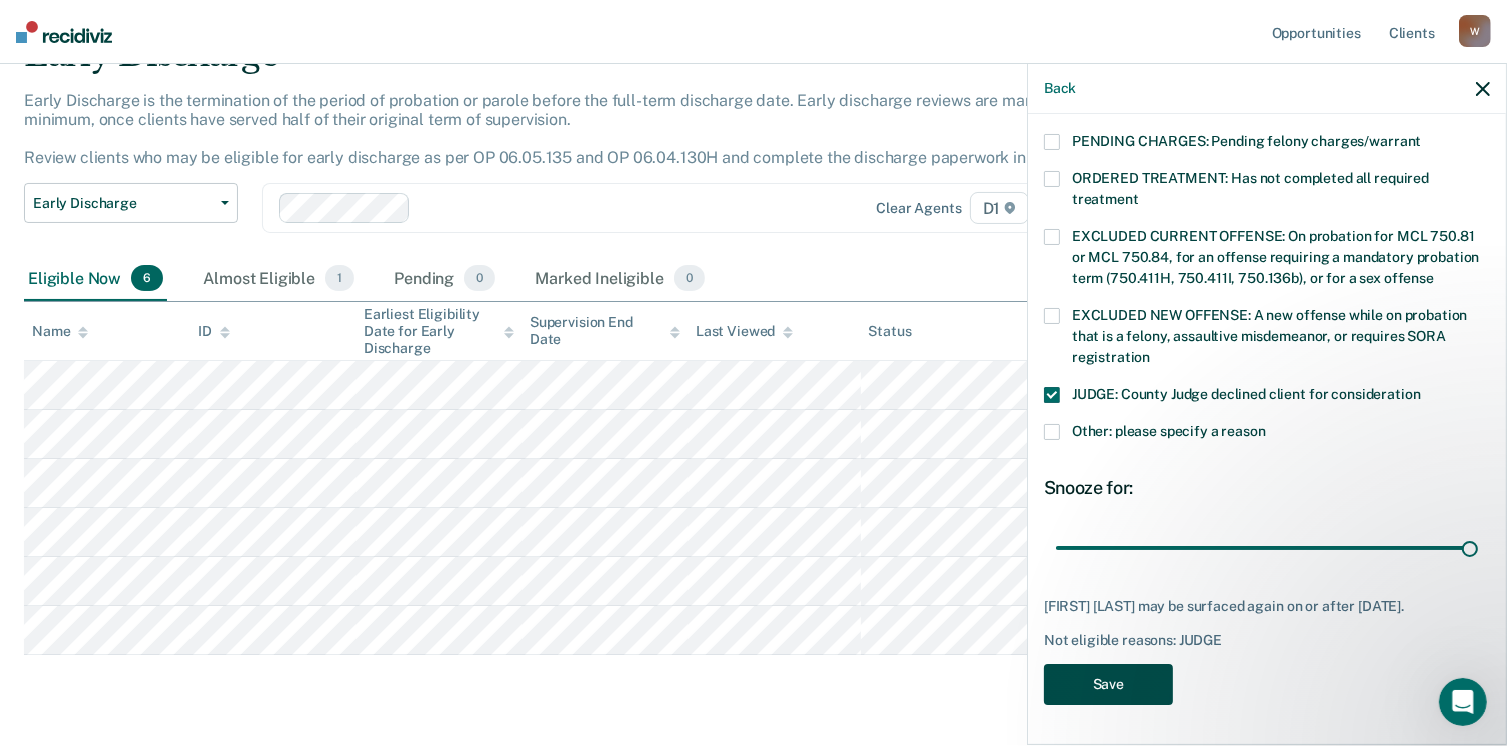 click on "Save" at bounding box center (1108, 684) 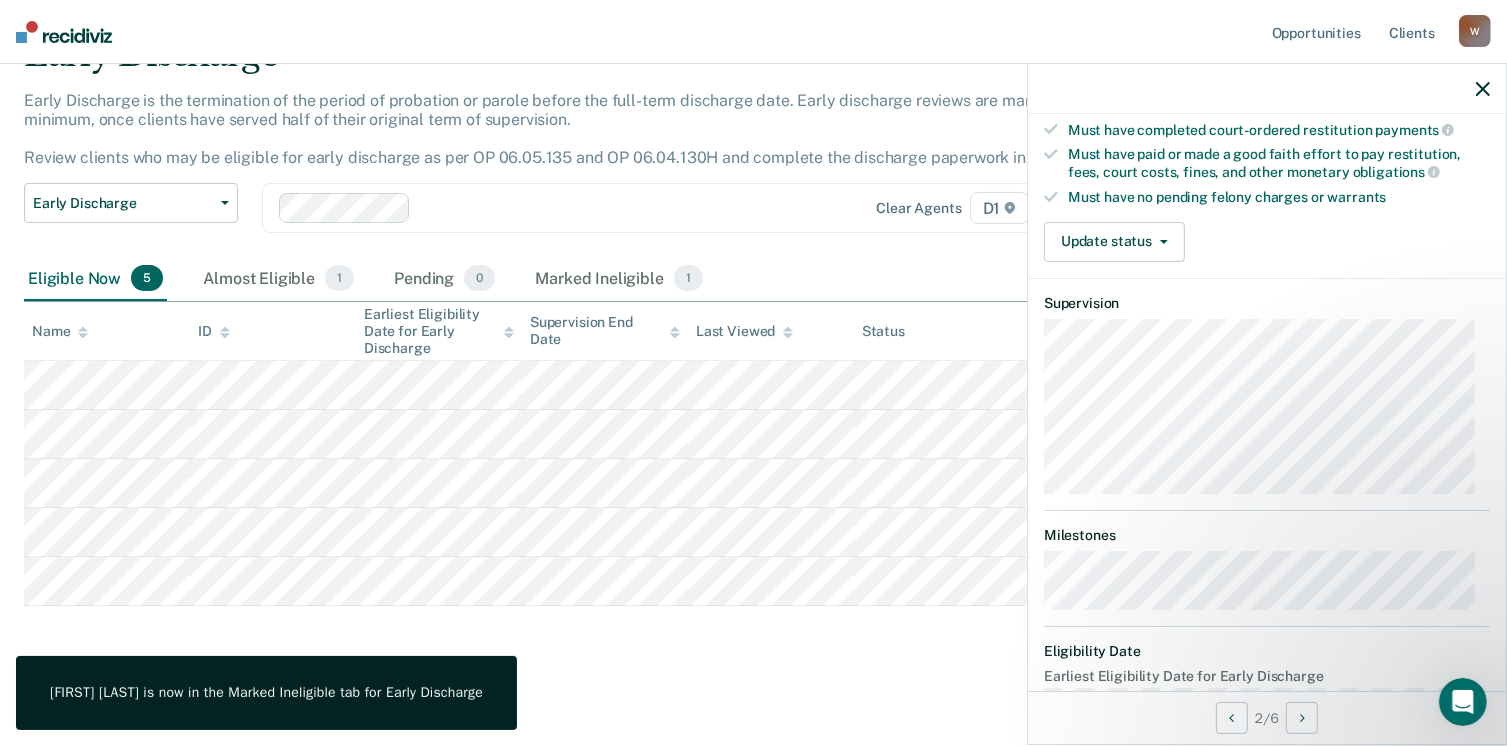 scroll, scrollTop: 520, scrollLeft: 0, axis: vertical 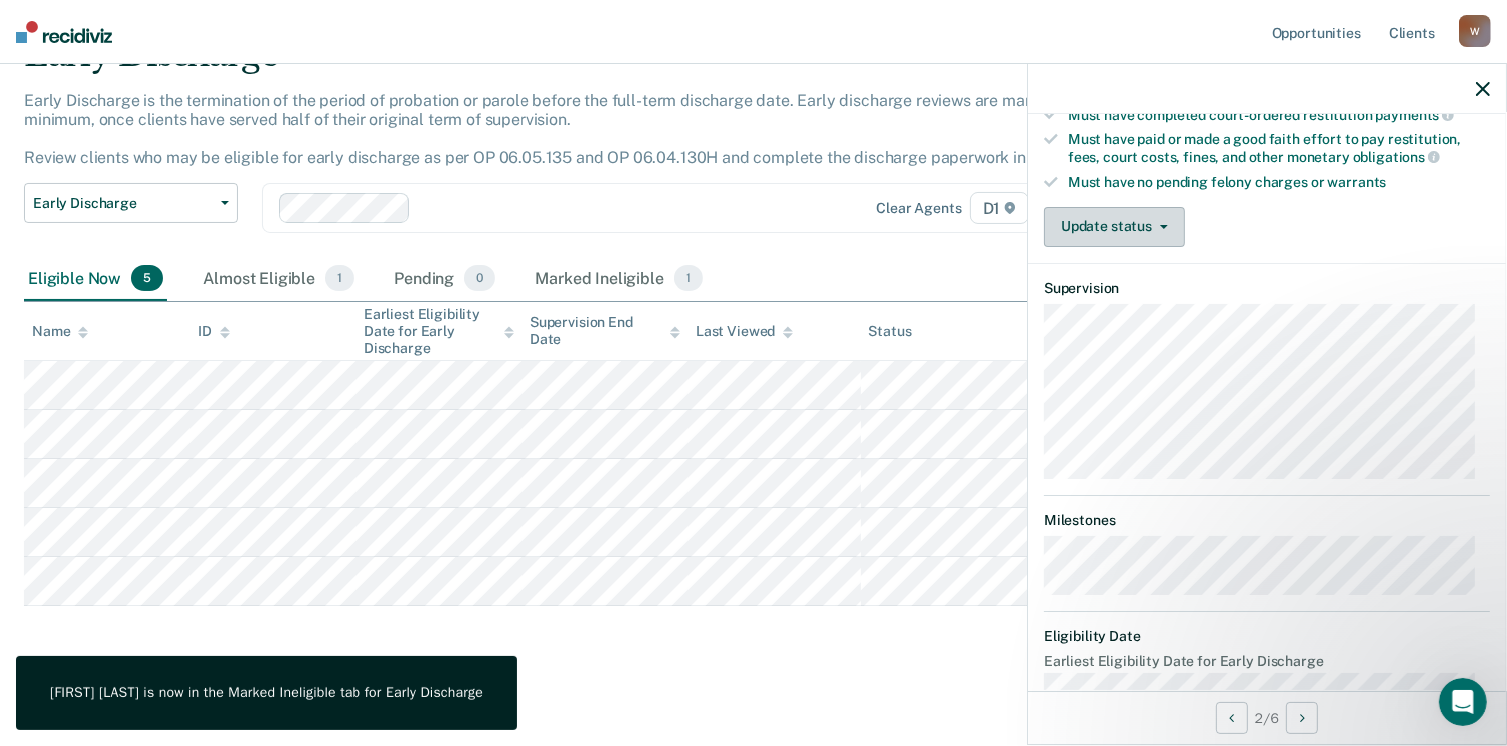 click on "Update status" at bounding box center (1114, 227) 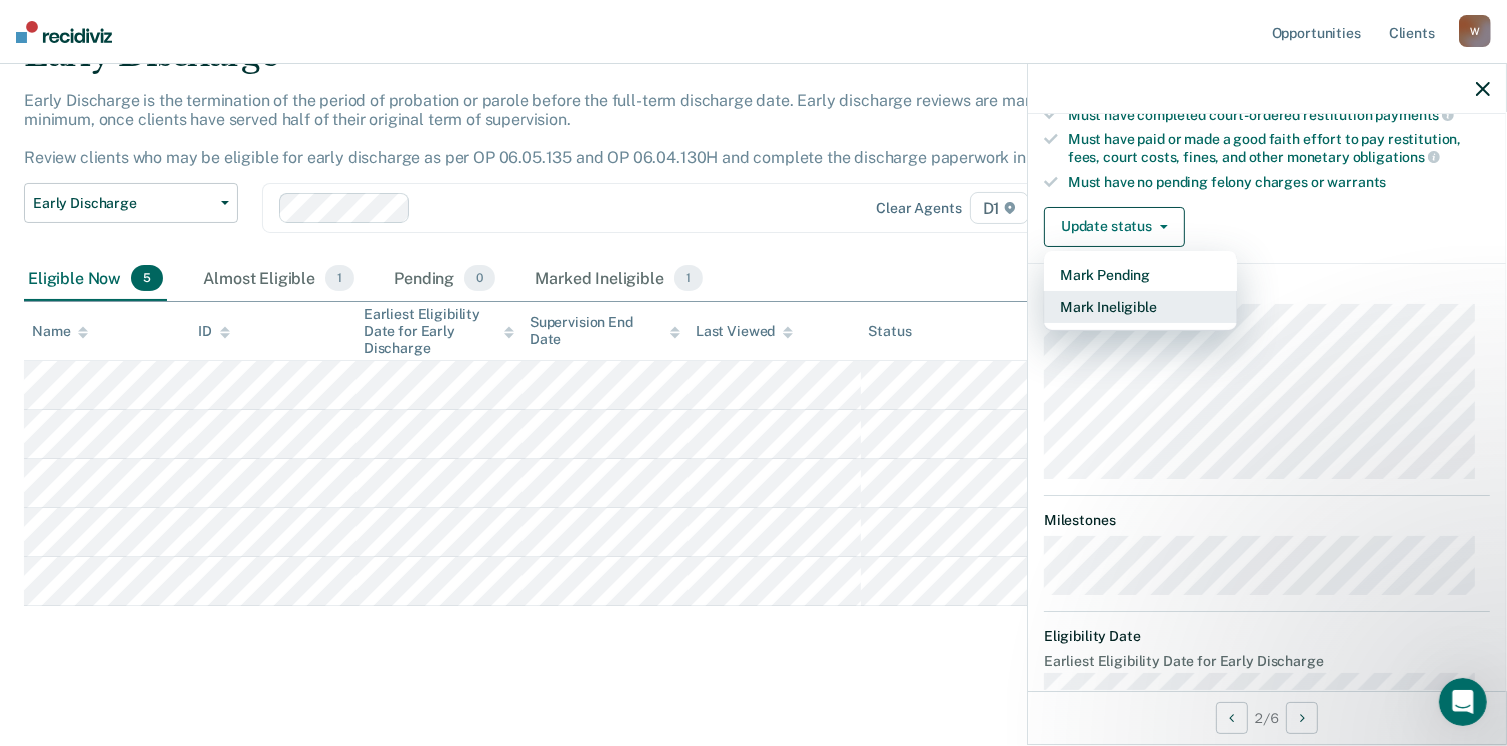 click on "Mark Ineligible" at bounding box center [1140, 307] 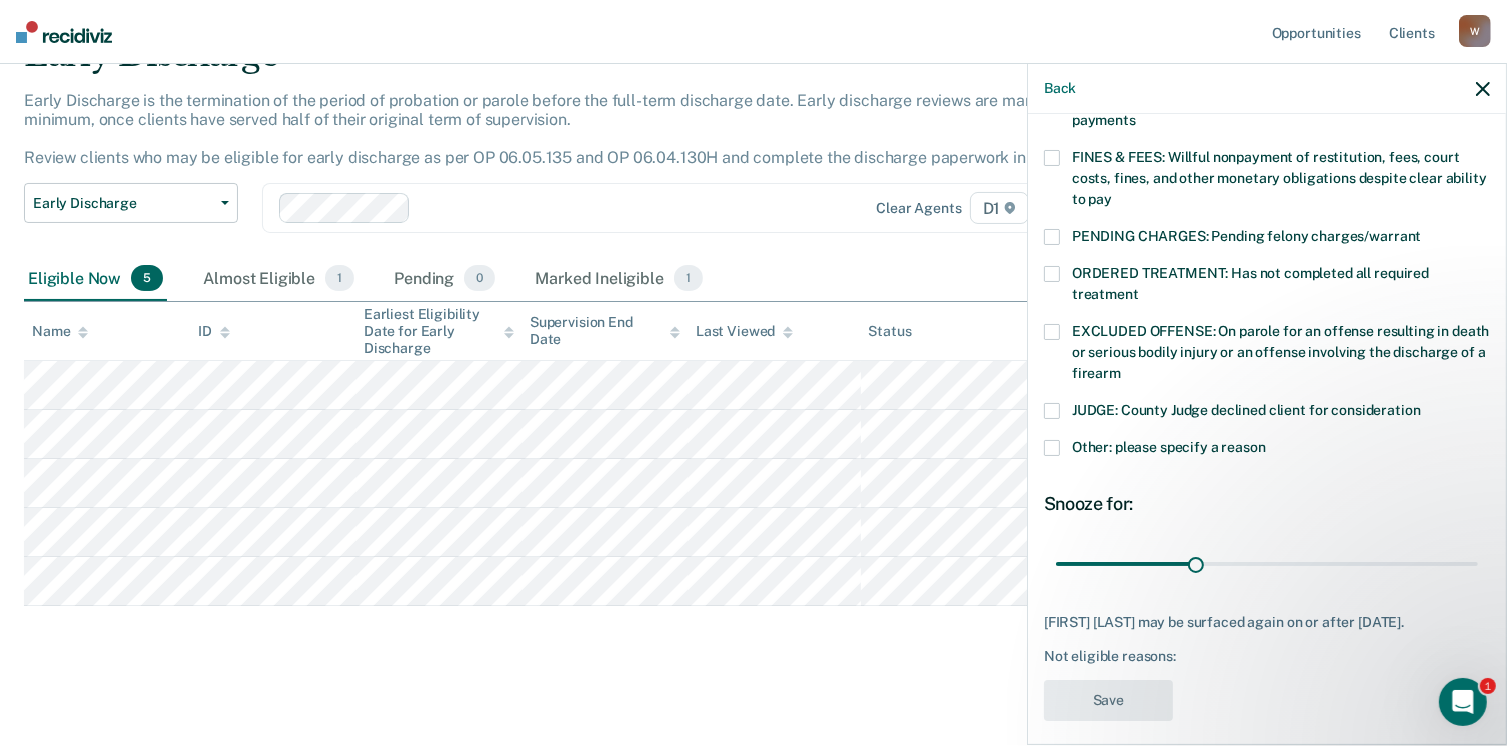 scroll, scrollTop: 551, scrollLeft: 0, axis: vertical 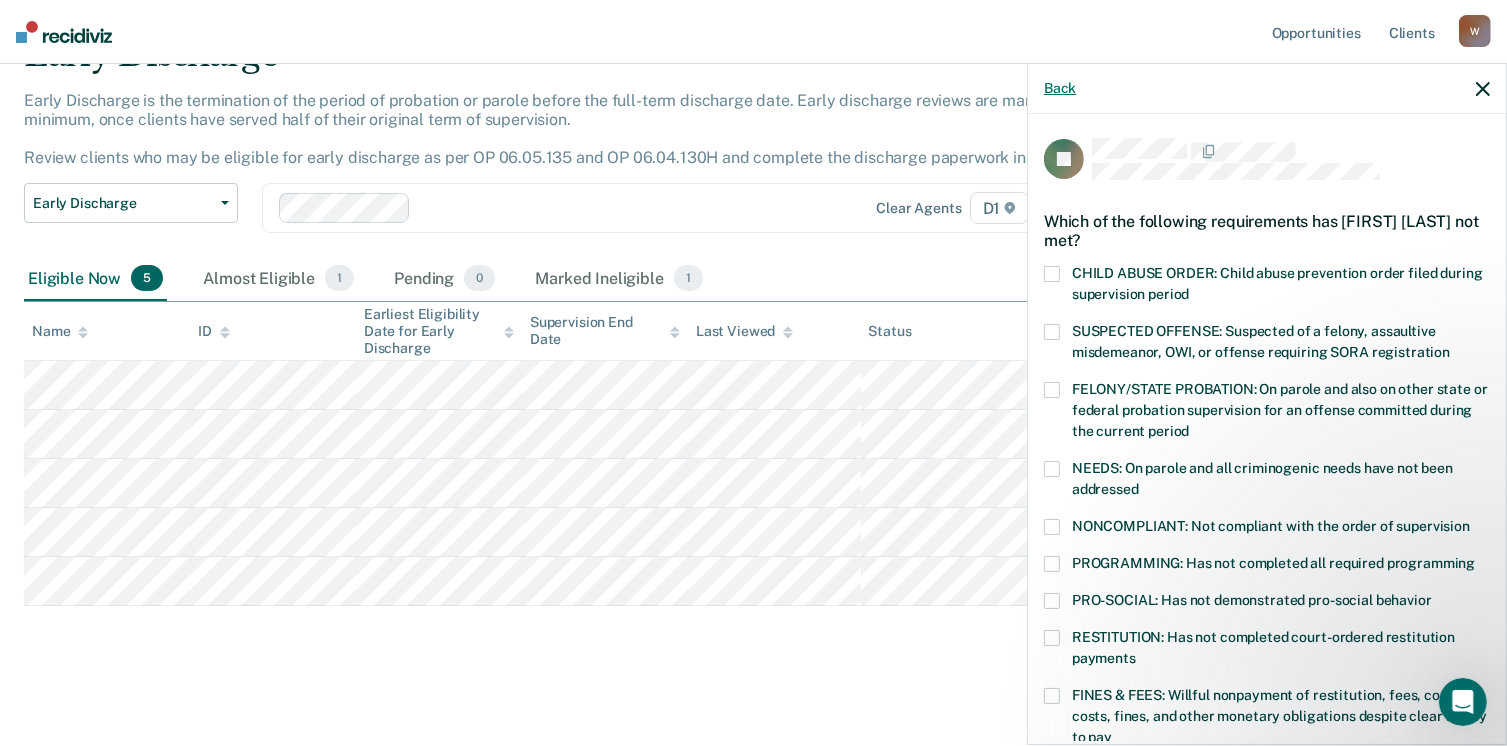 click on "Back" at bounding box center [1060, 88] 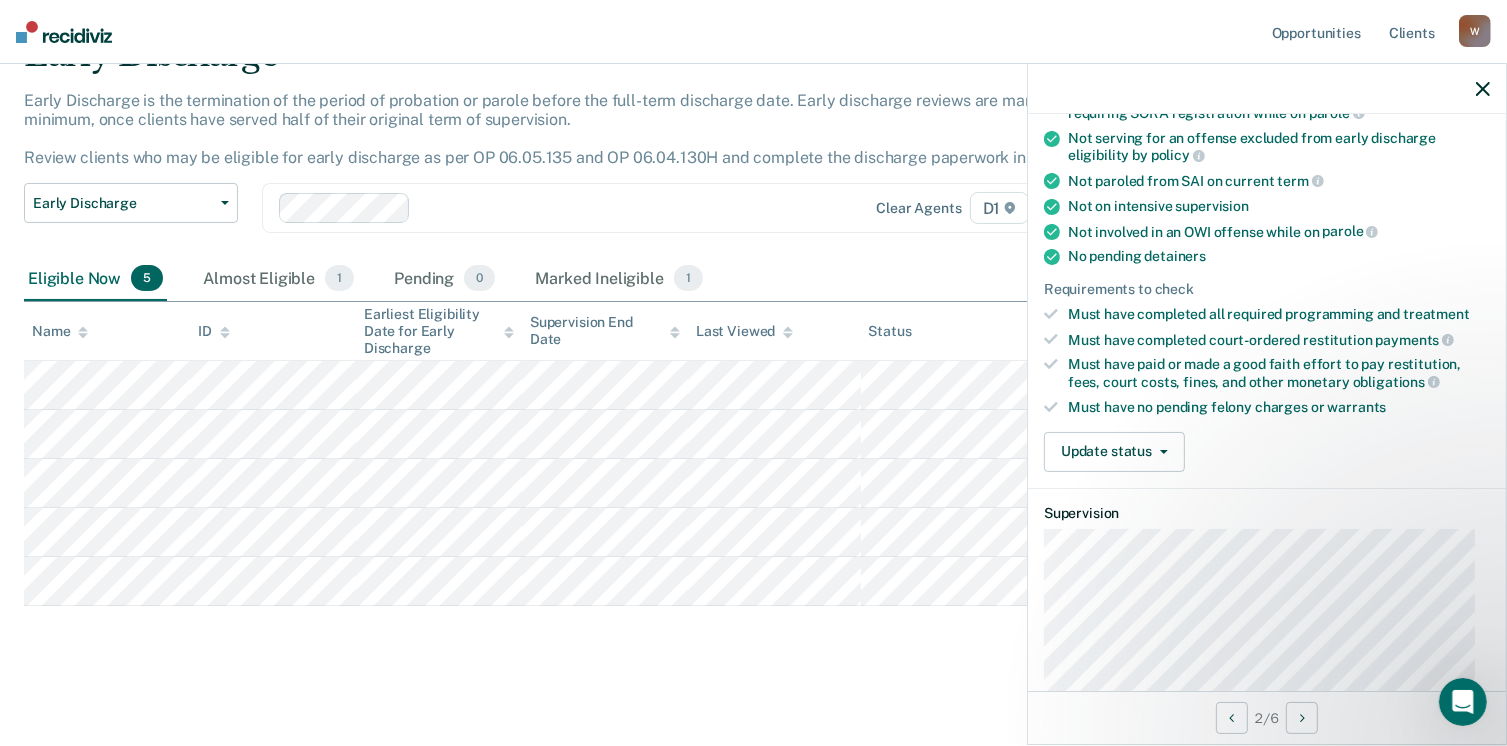scroll, scrollTop: 312, scrollLeft: 0, axis: vertical 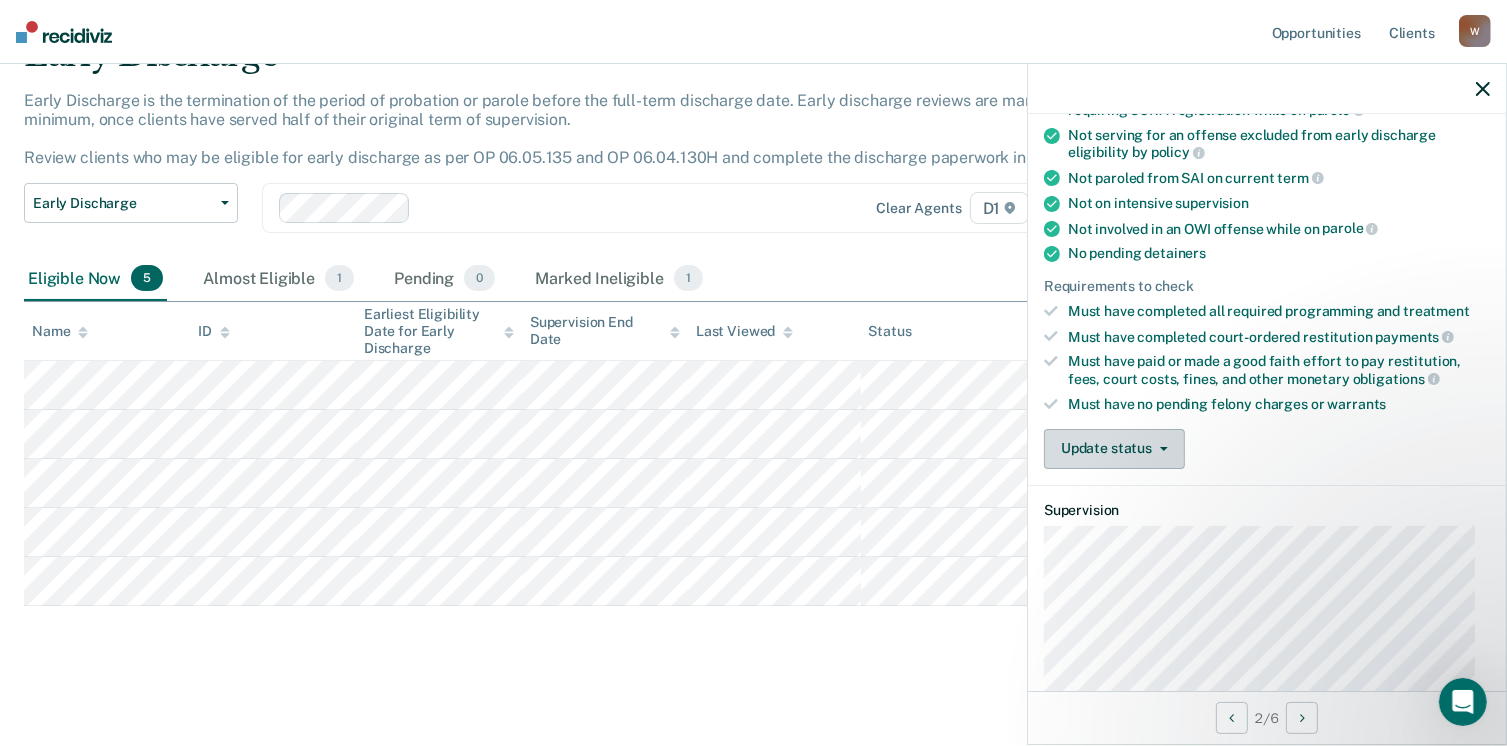 click on "Update status" at bounding box center (1114, 449) 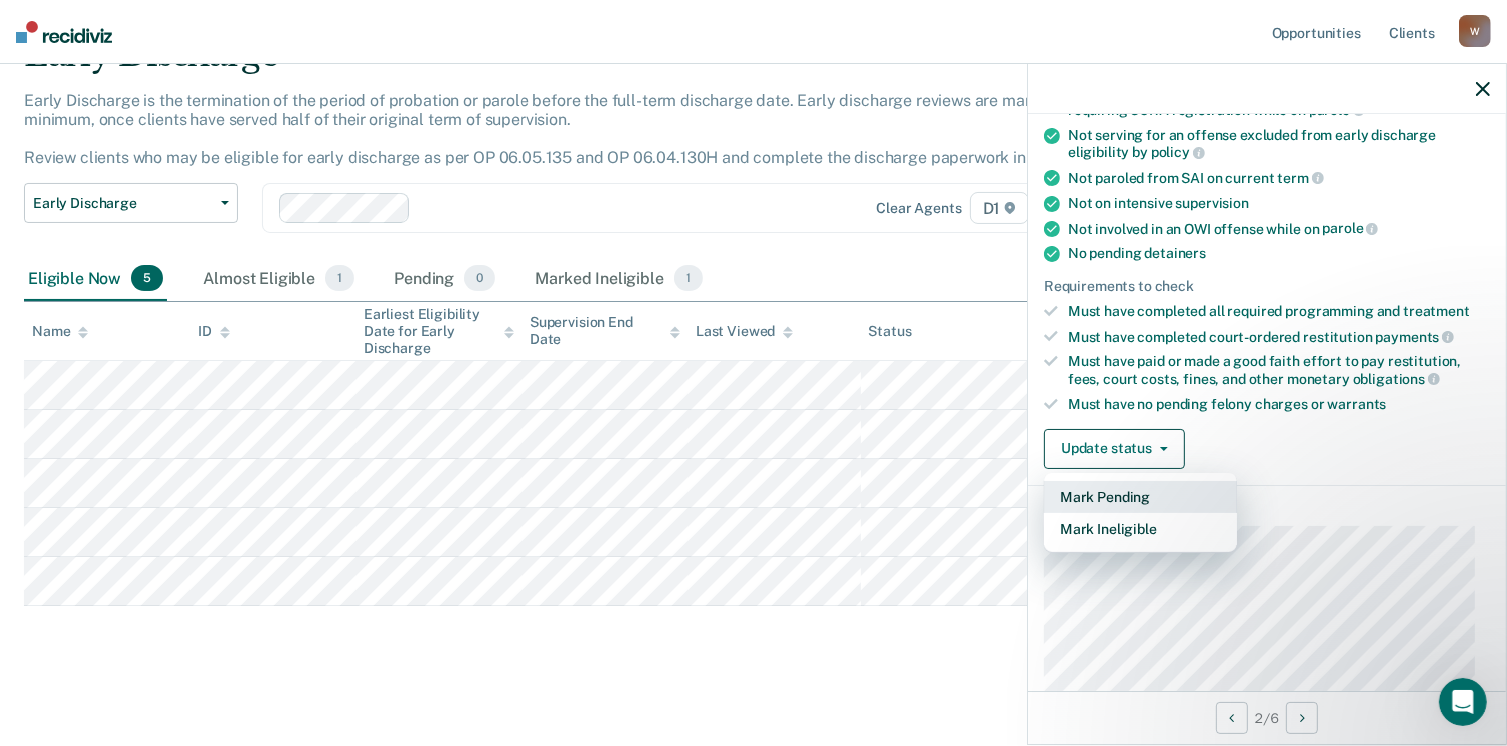 click on "Mark Pending" at bounding box center [1140, 497] 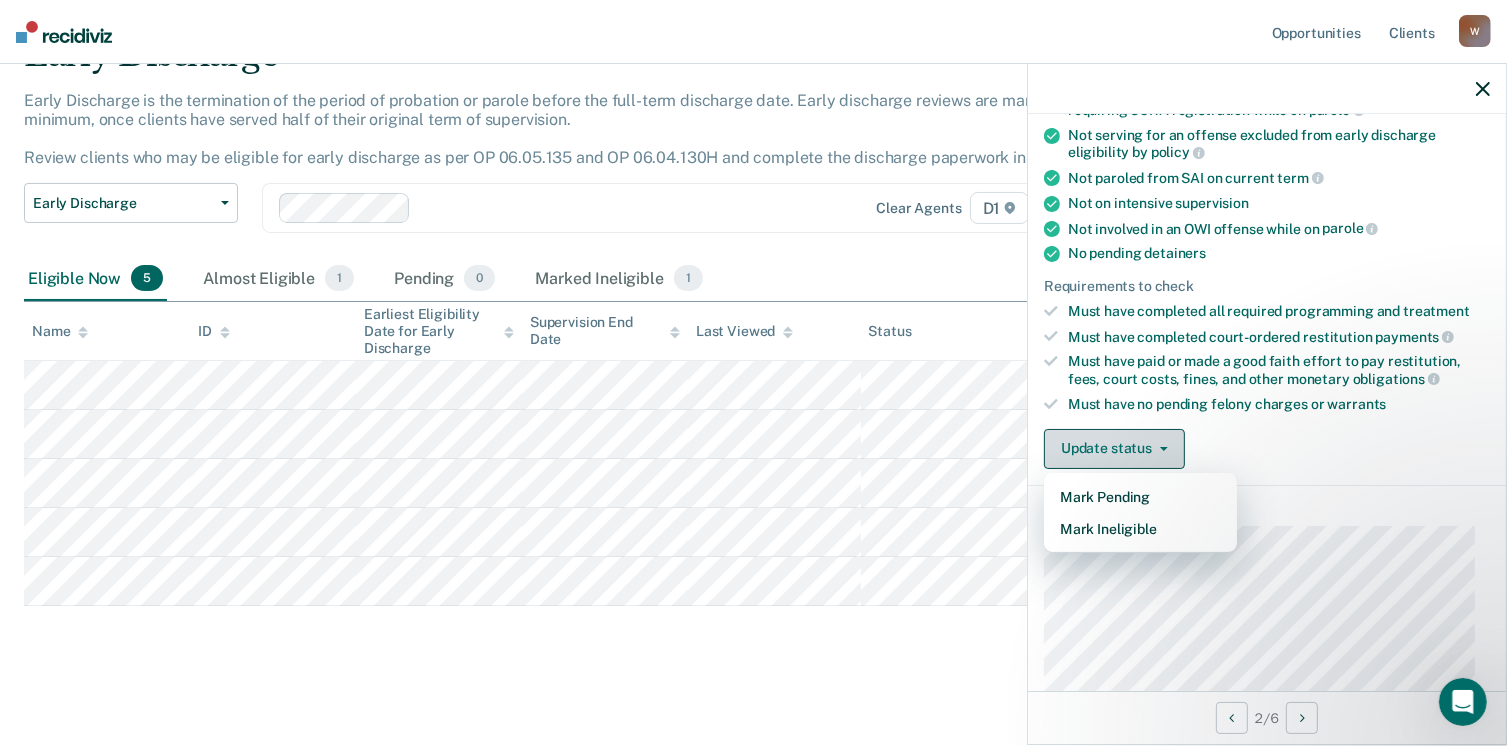 scroll, scrollTop: 56, scrollLeft: 0, axis: vertical 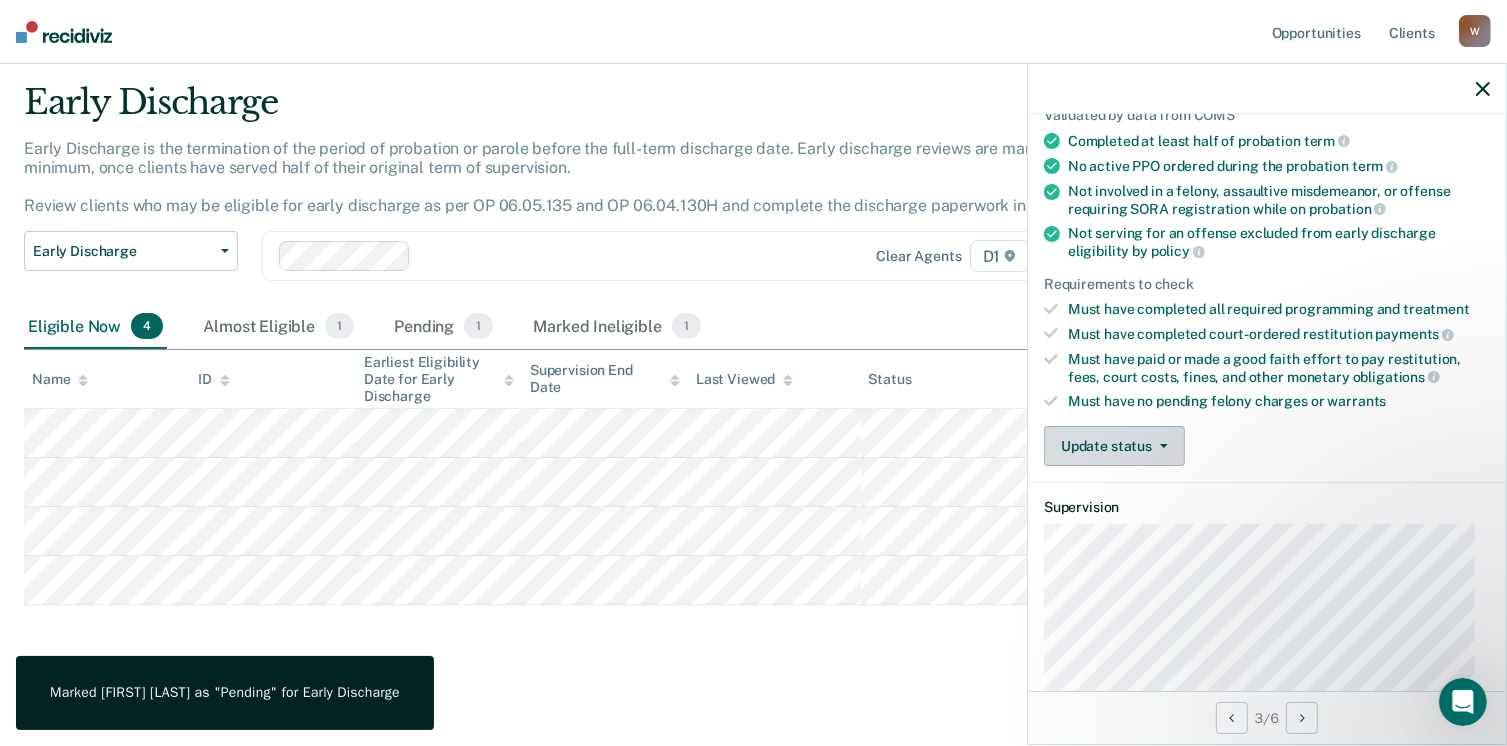 click on "Update status" at bounding box center (1114, 446) 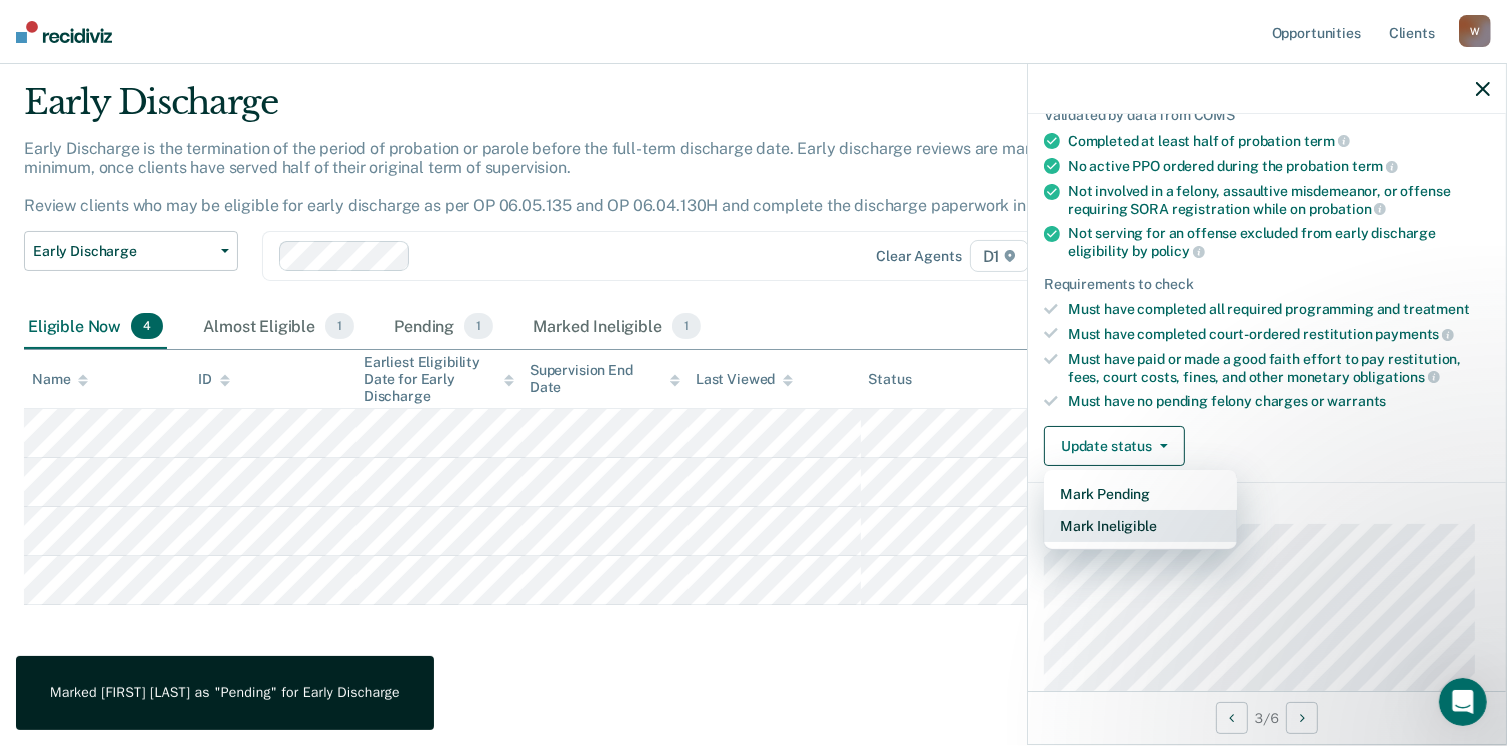 click on "Mark Ineligible" at bounding box center [1140, 526] 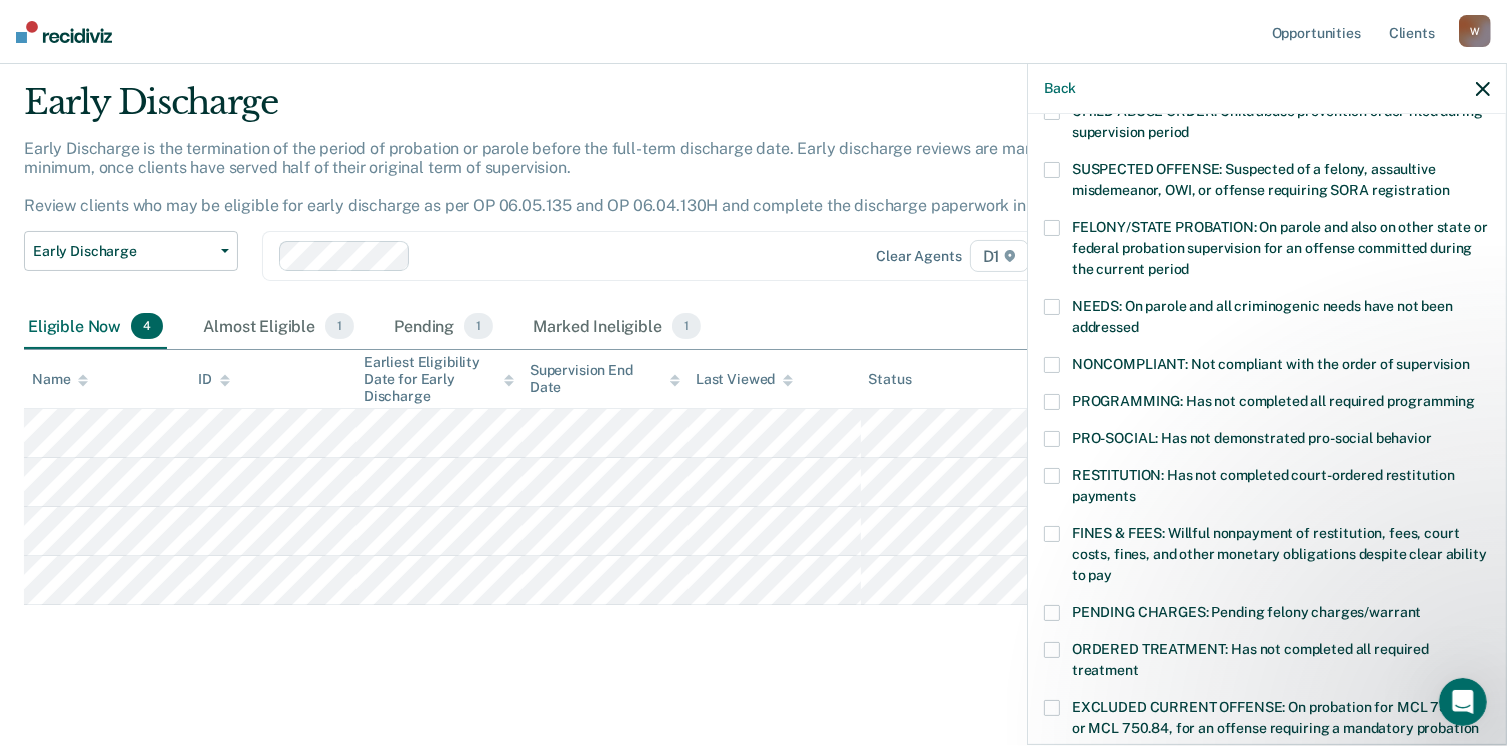 click at bounding box center (1052, 534) 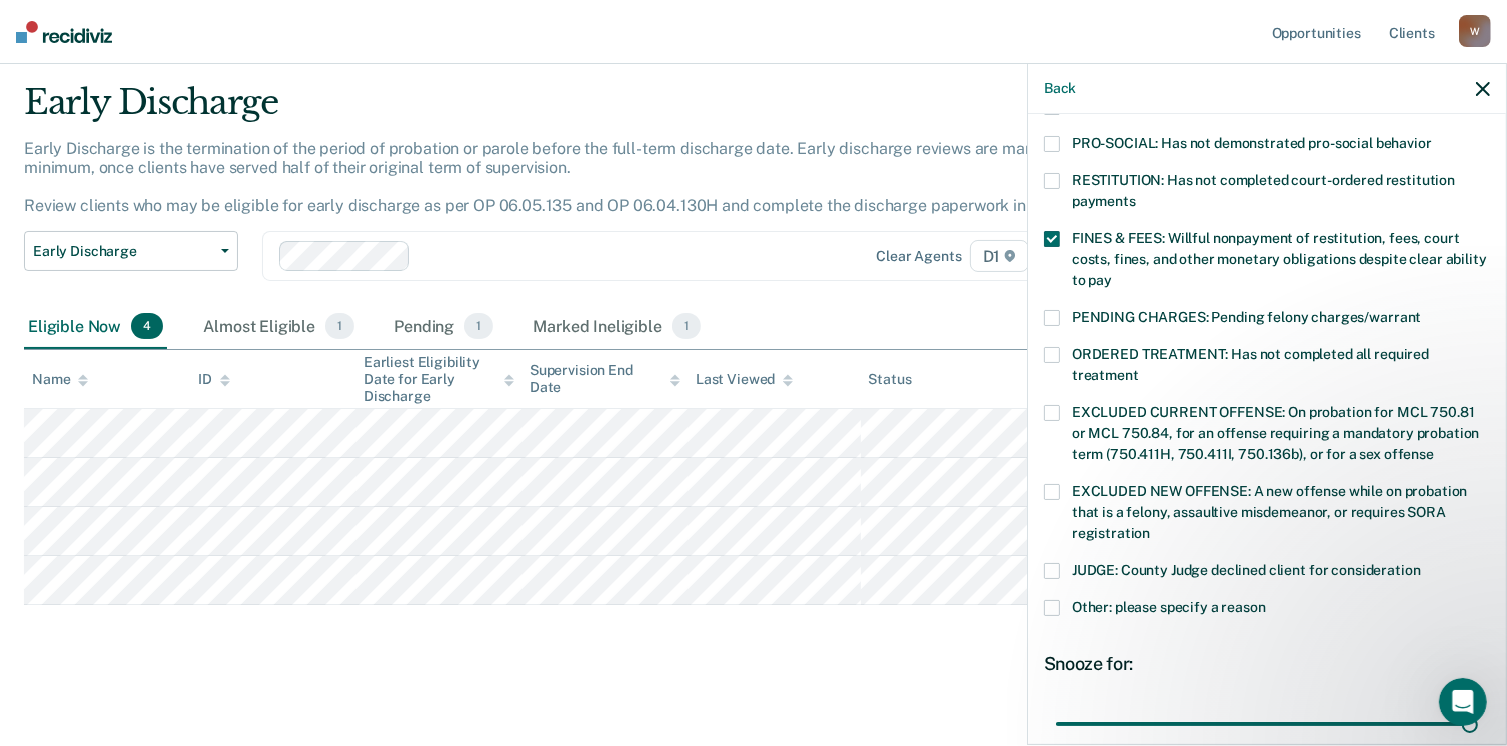scroll, scrollTop: 461, scrollLeft: 0, axis: vertical 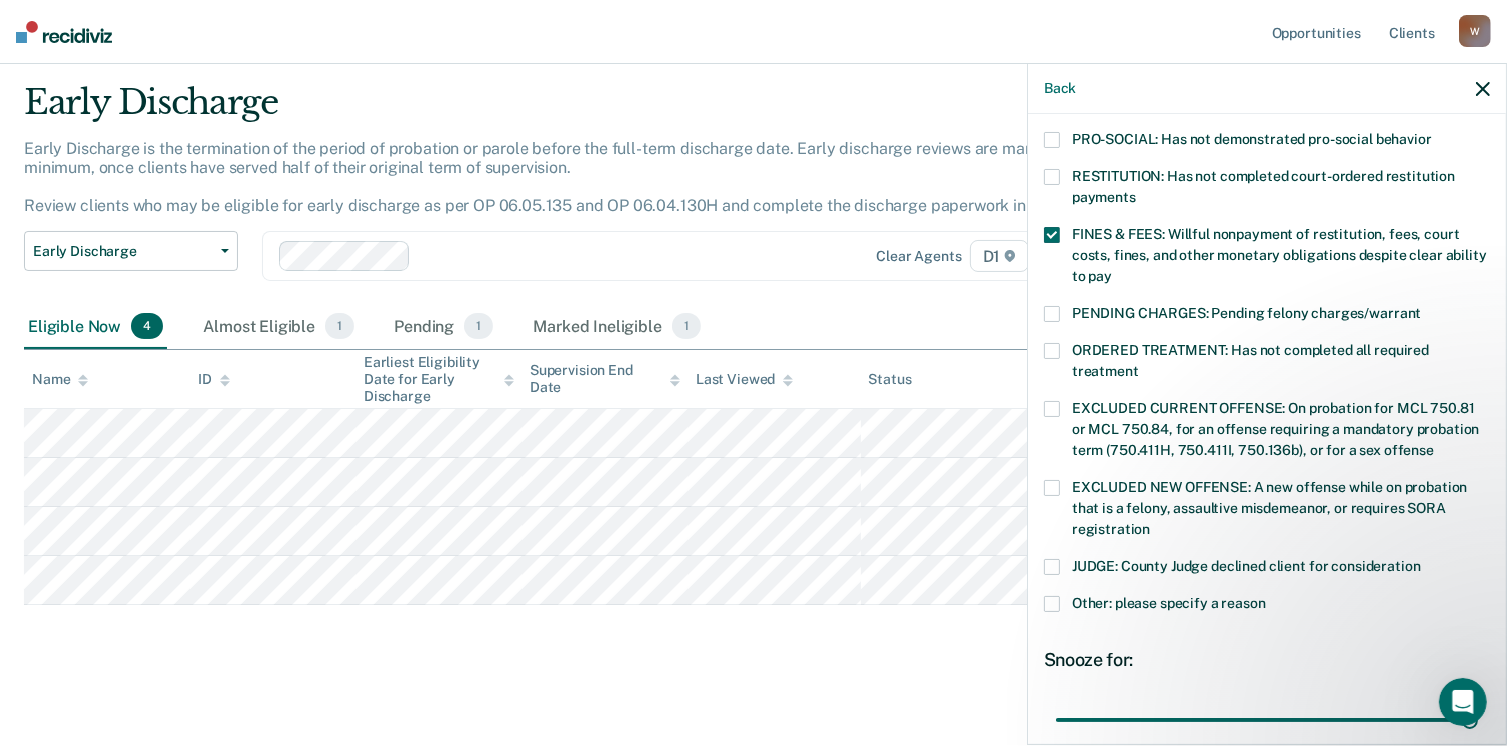 click at bounding box center [1052, 567] 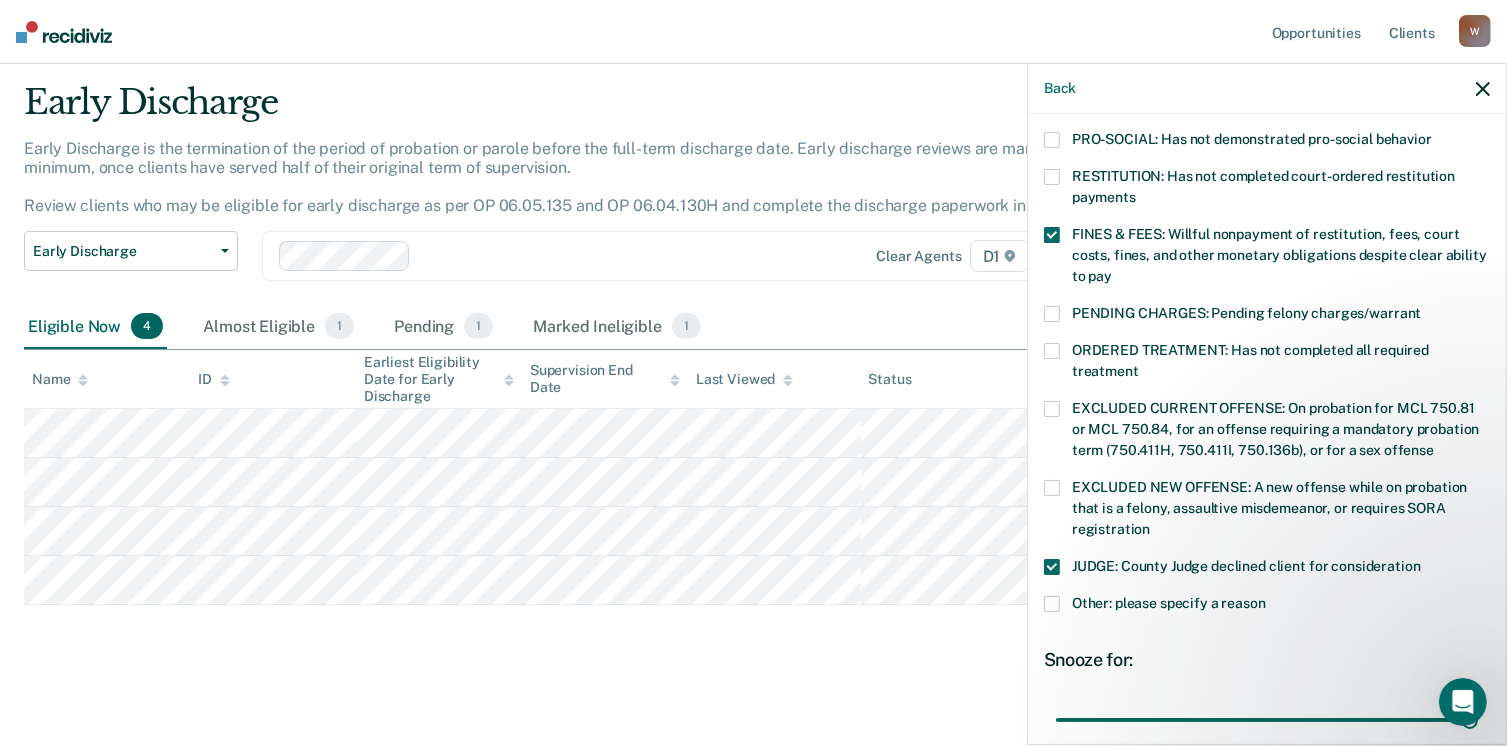 scroll, scrollTop: 630, scrollLeft: 0, axis: vertical 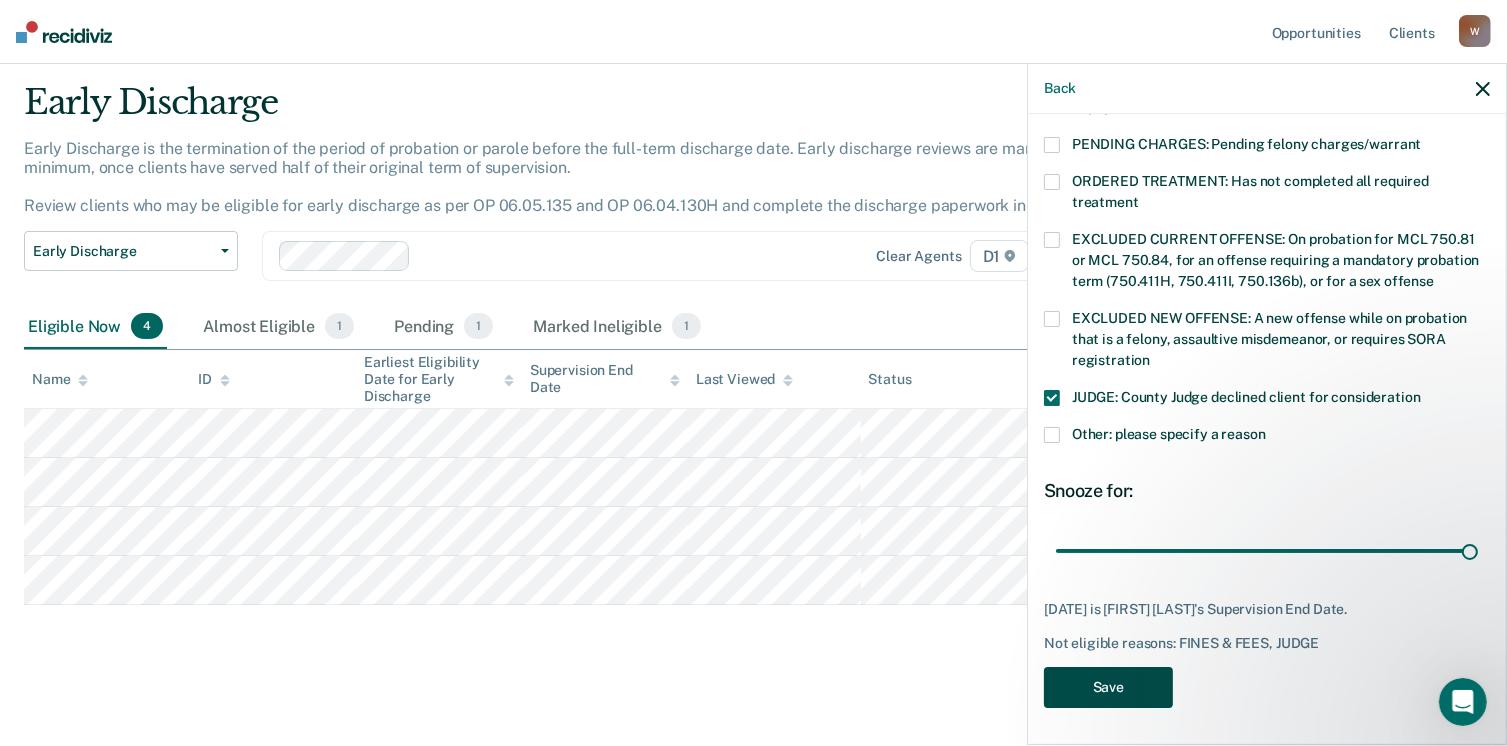 click on "Save" at bounding box center (1108, 687) 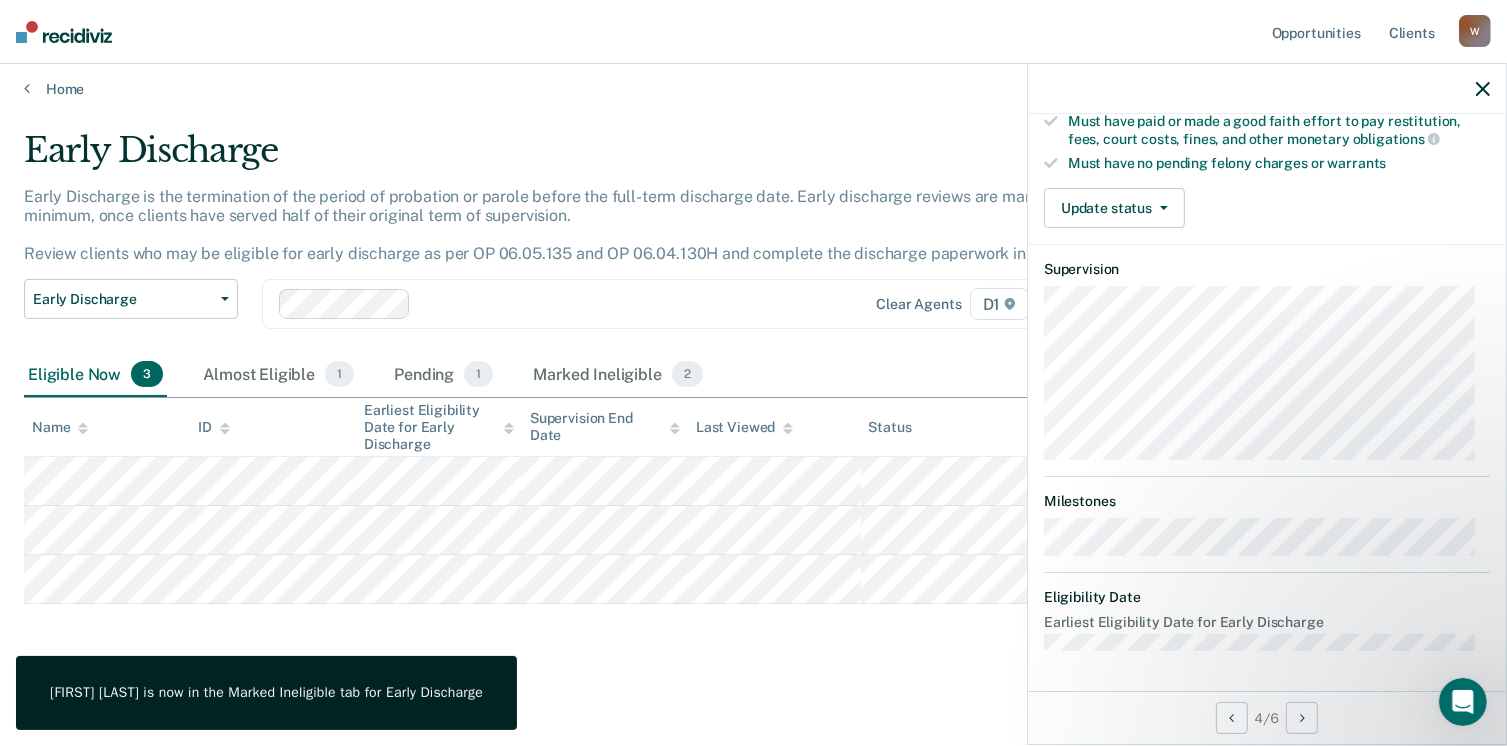 scroll, scrollTop: 371, scrollLeft: 0, axis: vertical 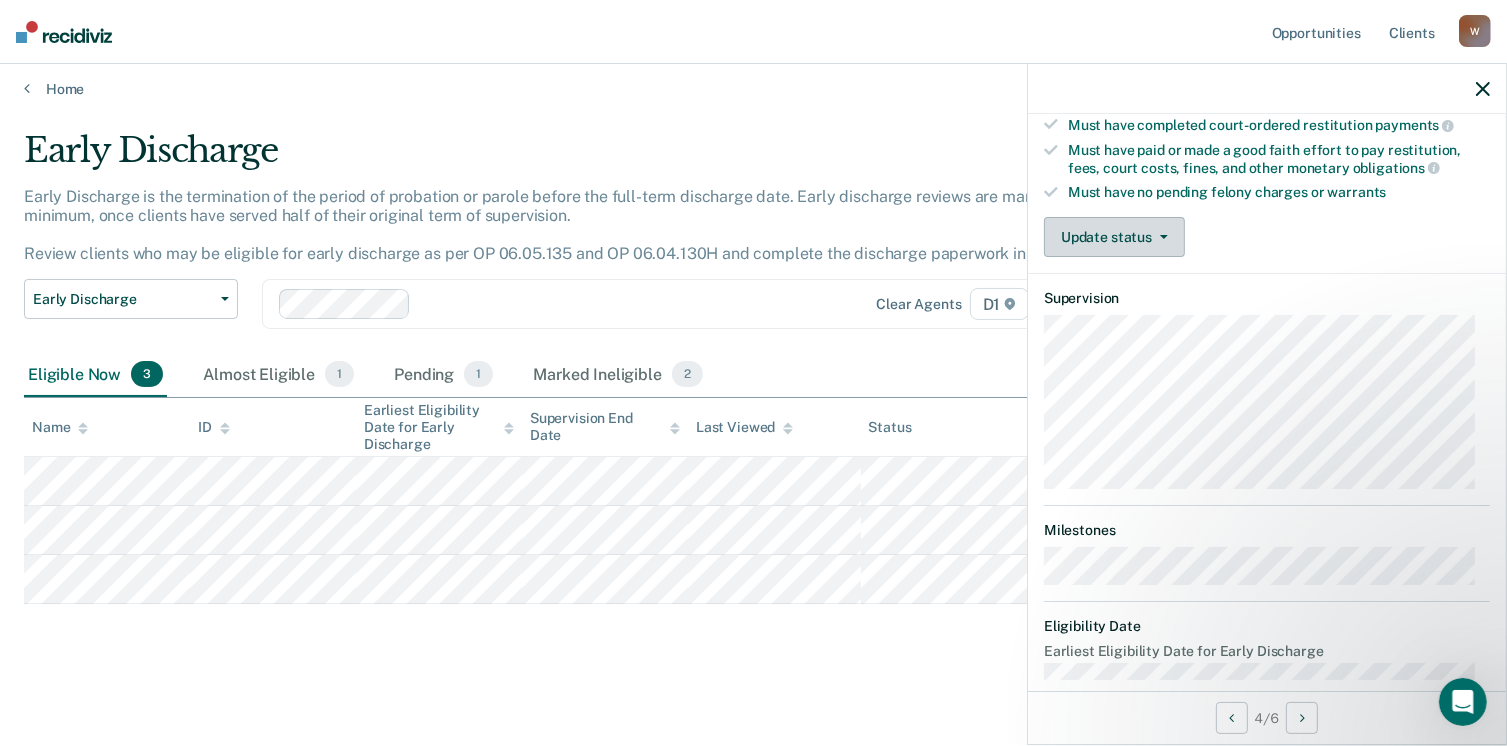 click on "Update status" at bounding box center (1114, 237) 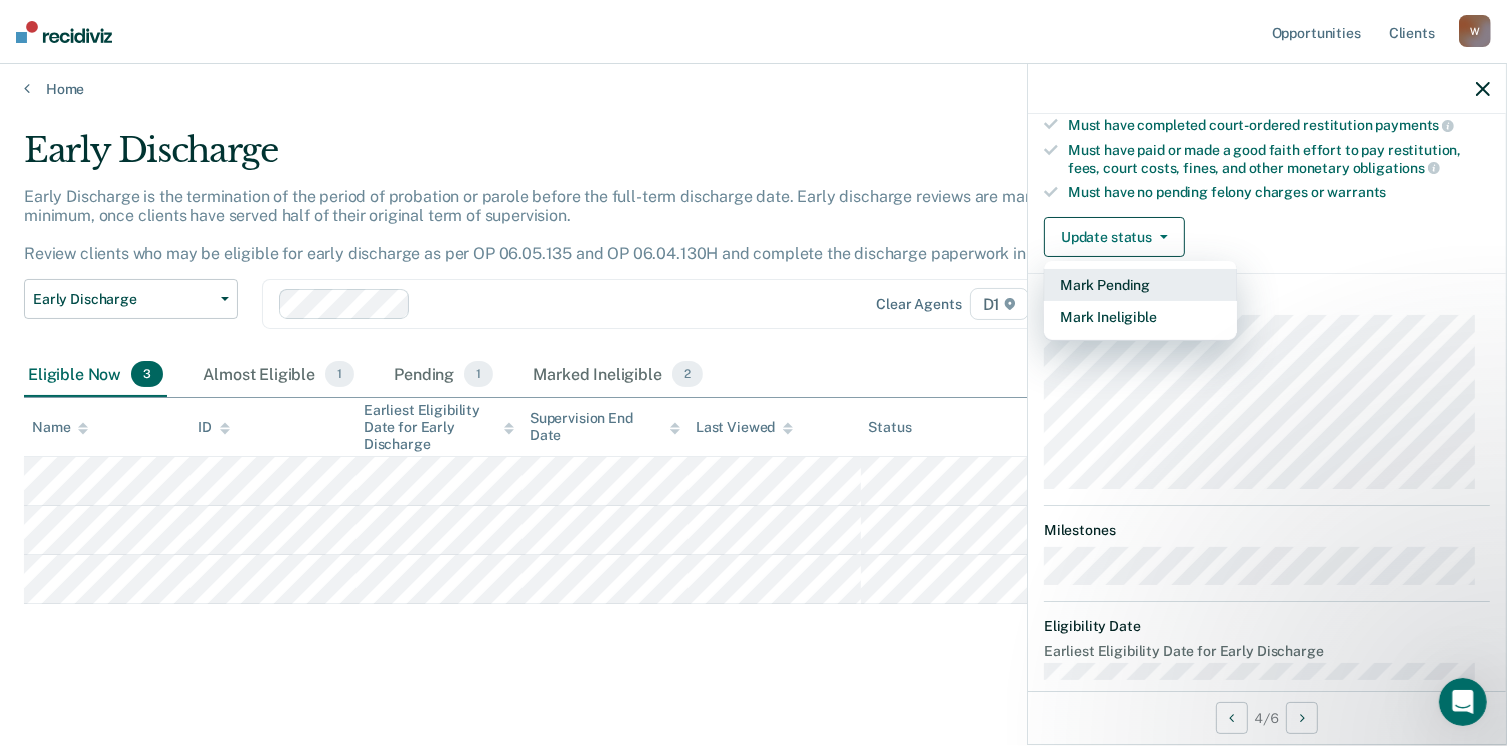 click on "Mark Pending" at bounding box center [1140, 285] 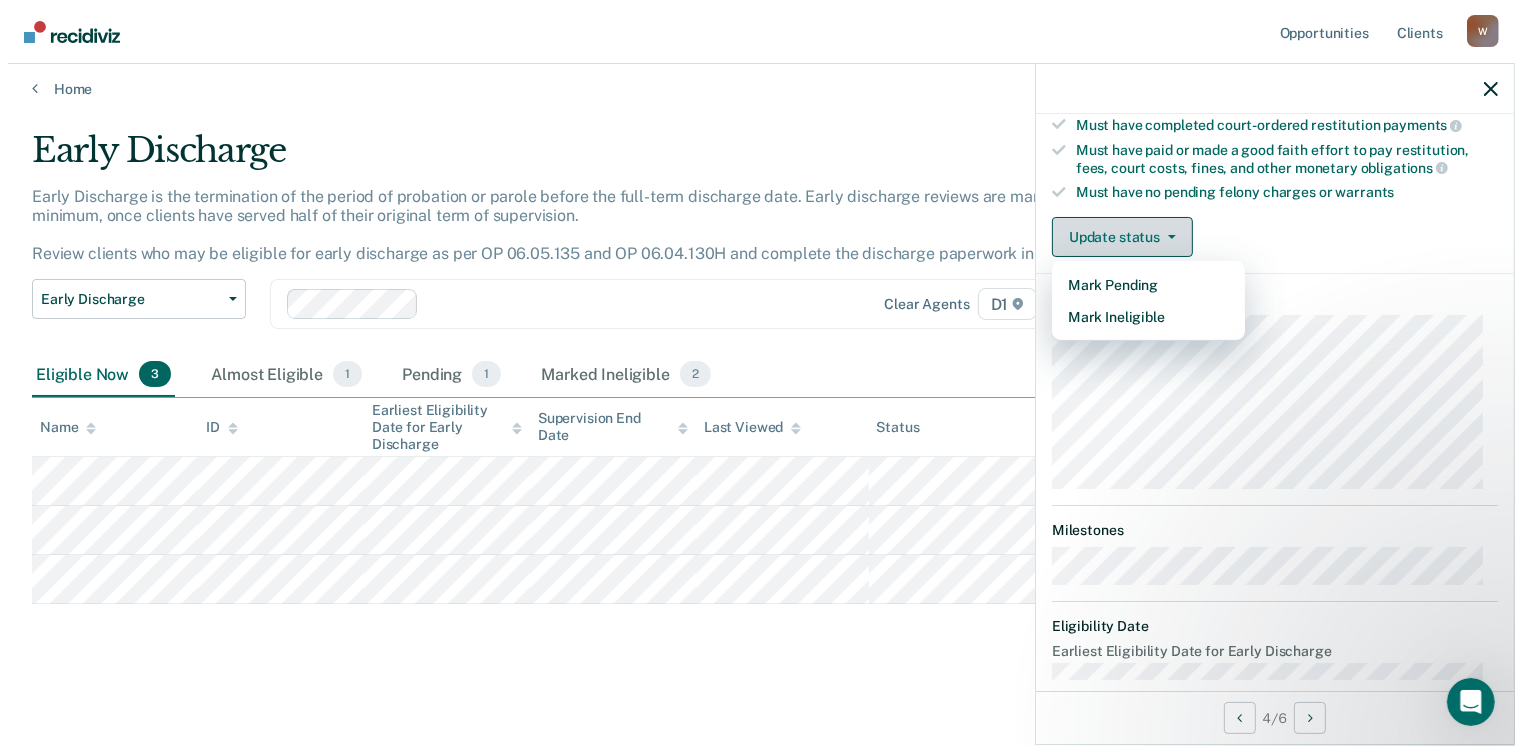 scroll, scrollTop: 0, scrollLeft: 0, axis: both 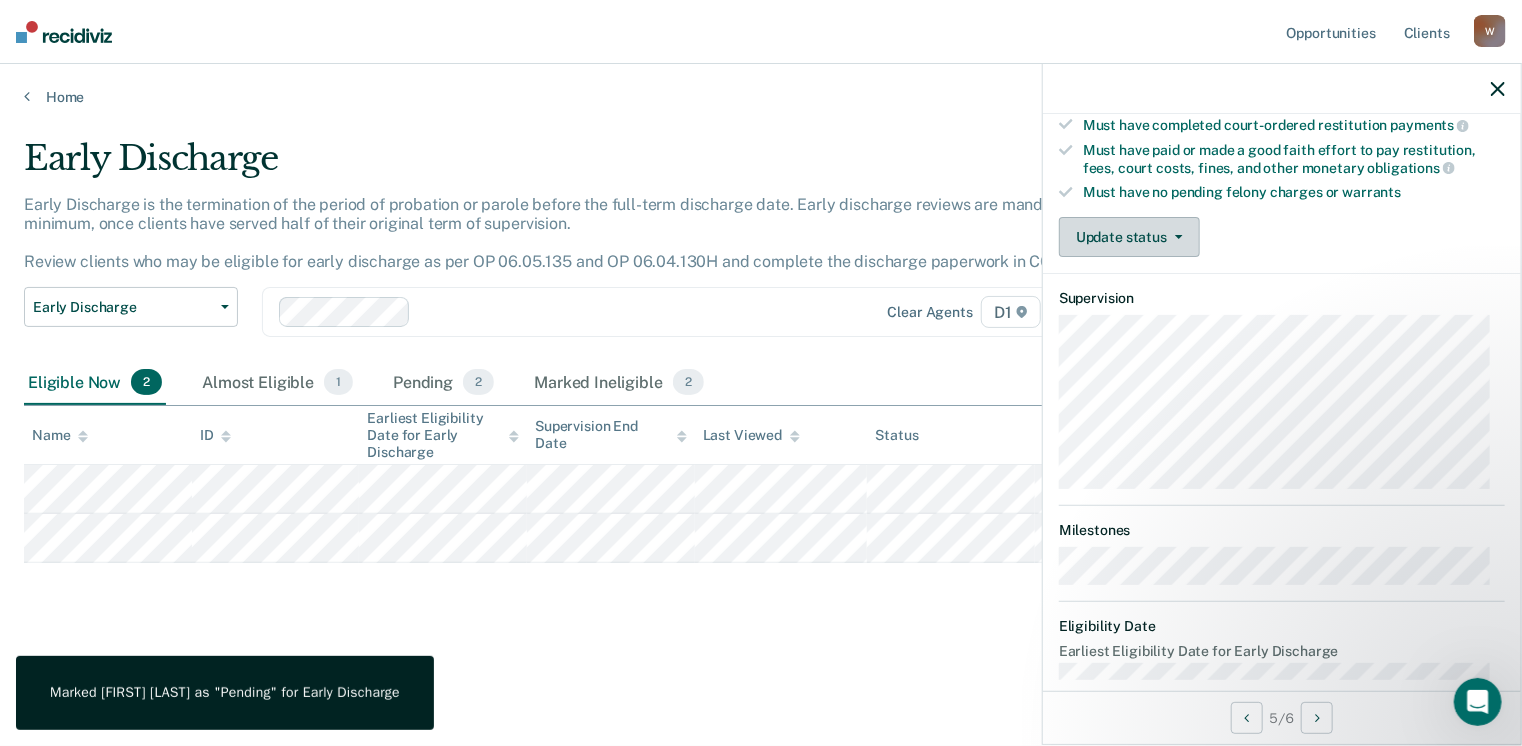 click on "Update status" at bounding box center [1129, 237] 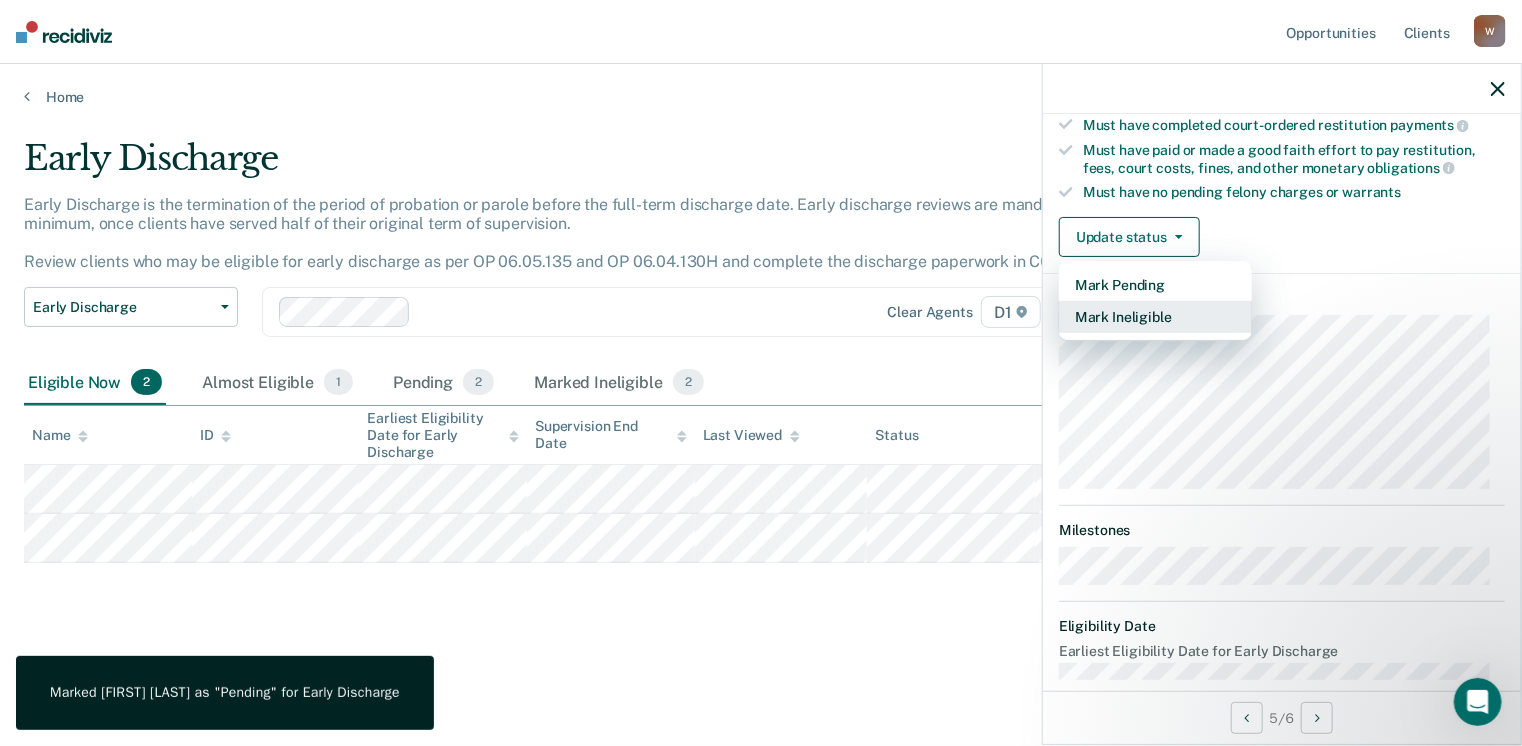 click on "Mark Ineligible" at bounding box center (1155, 317) 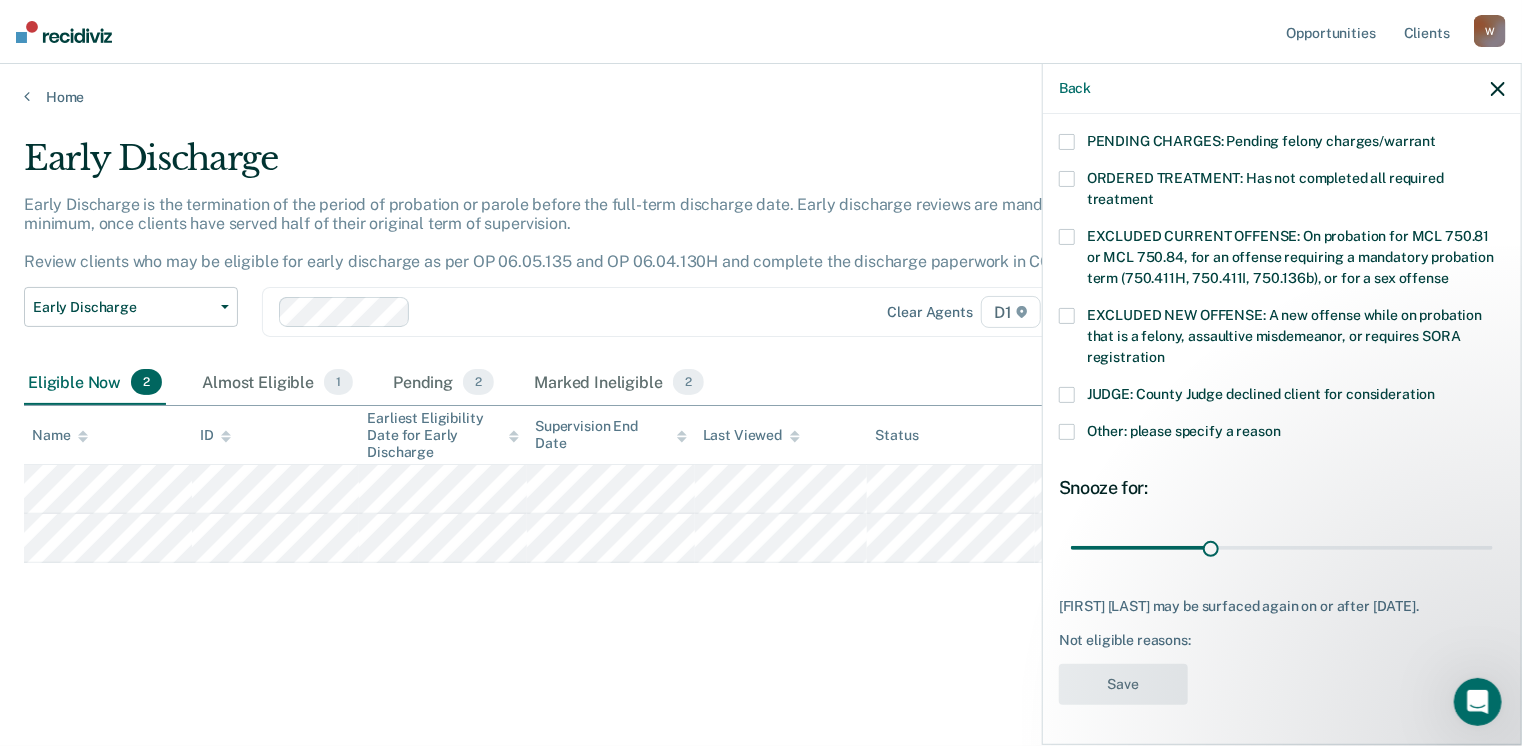 scroll, scrollTop: 647, scrollLeft: 0, axis: vertical 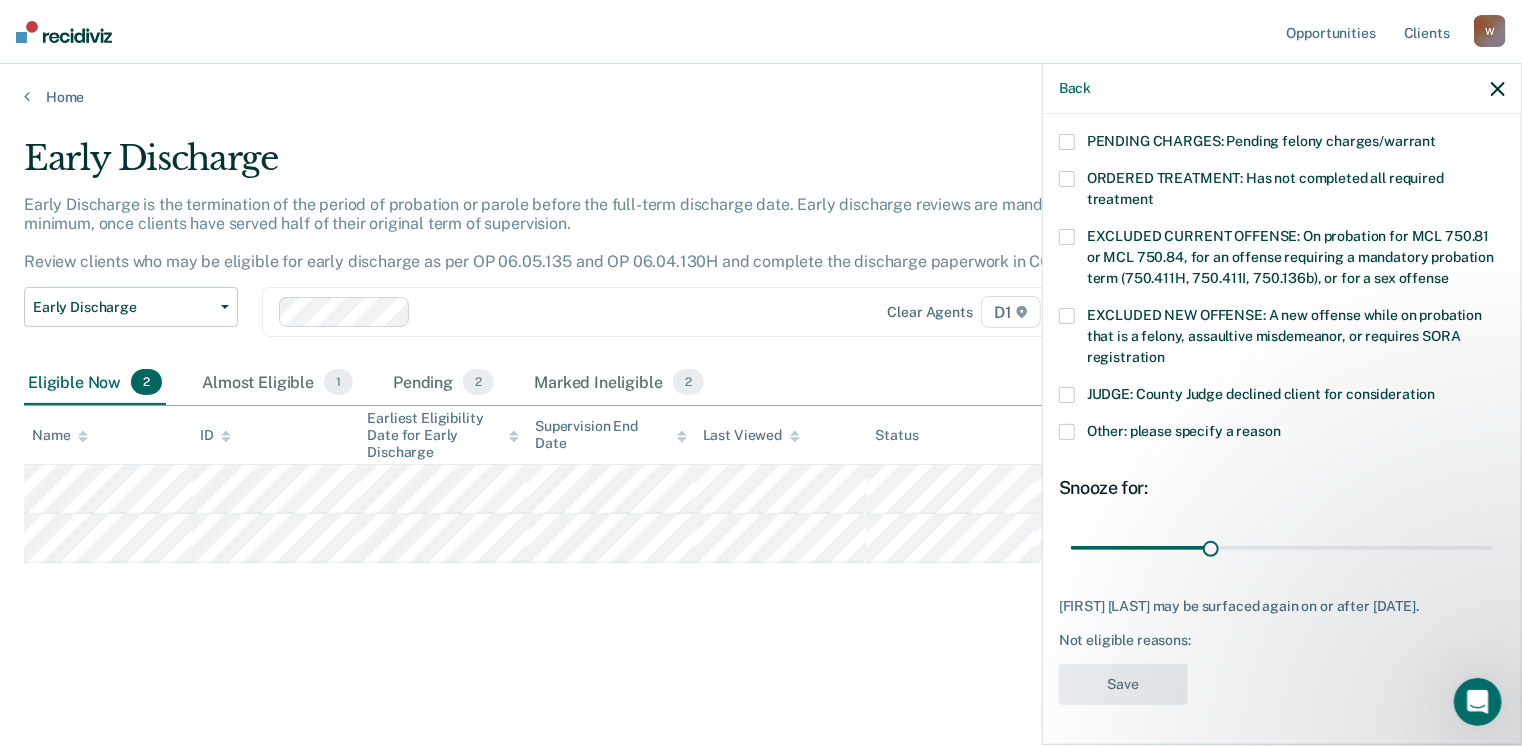 click at bounding box center (1067, 395) 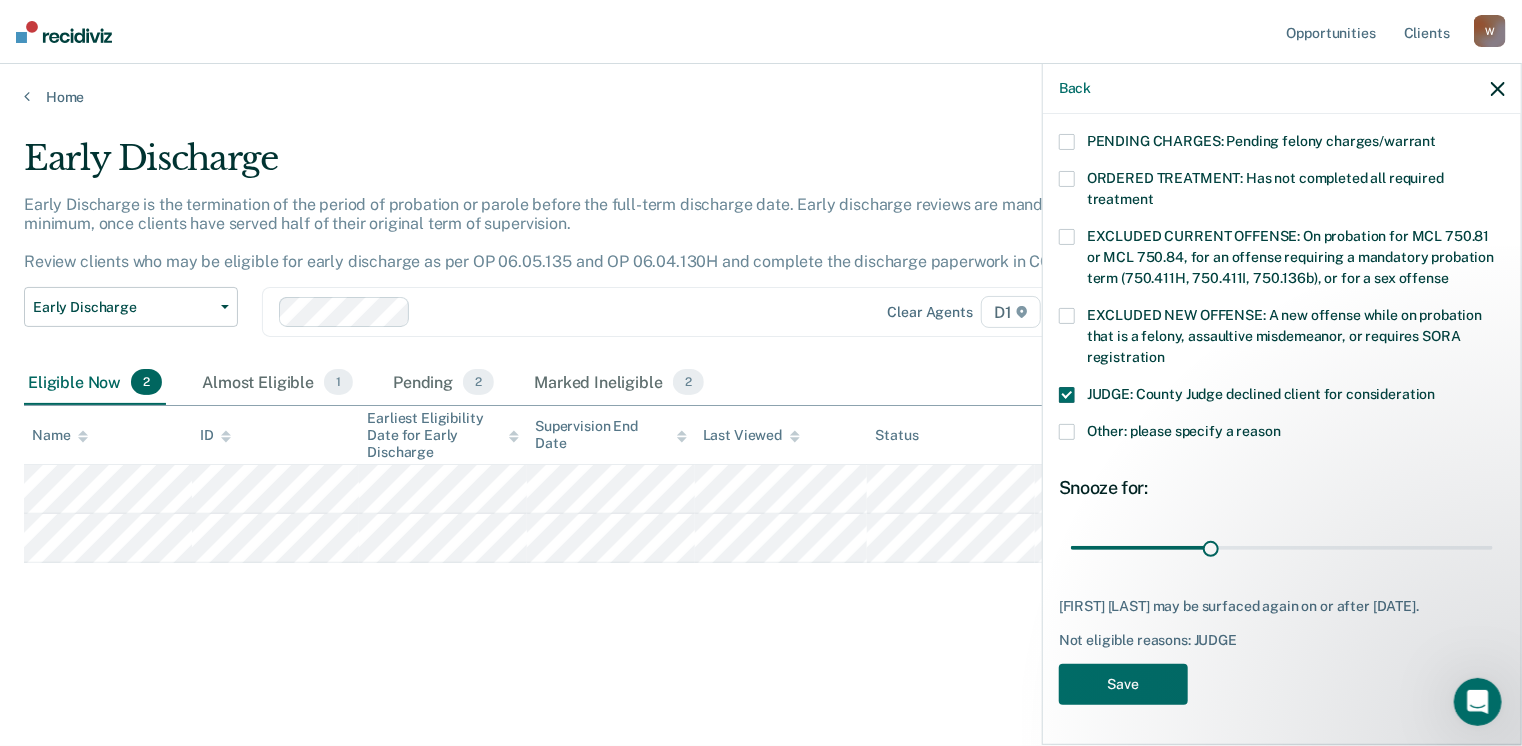 scroll, scrollTop: 392, scrollLeft: 0, axis: vertical 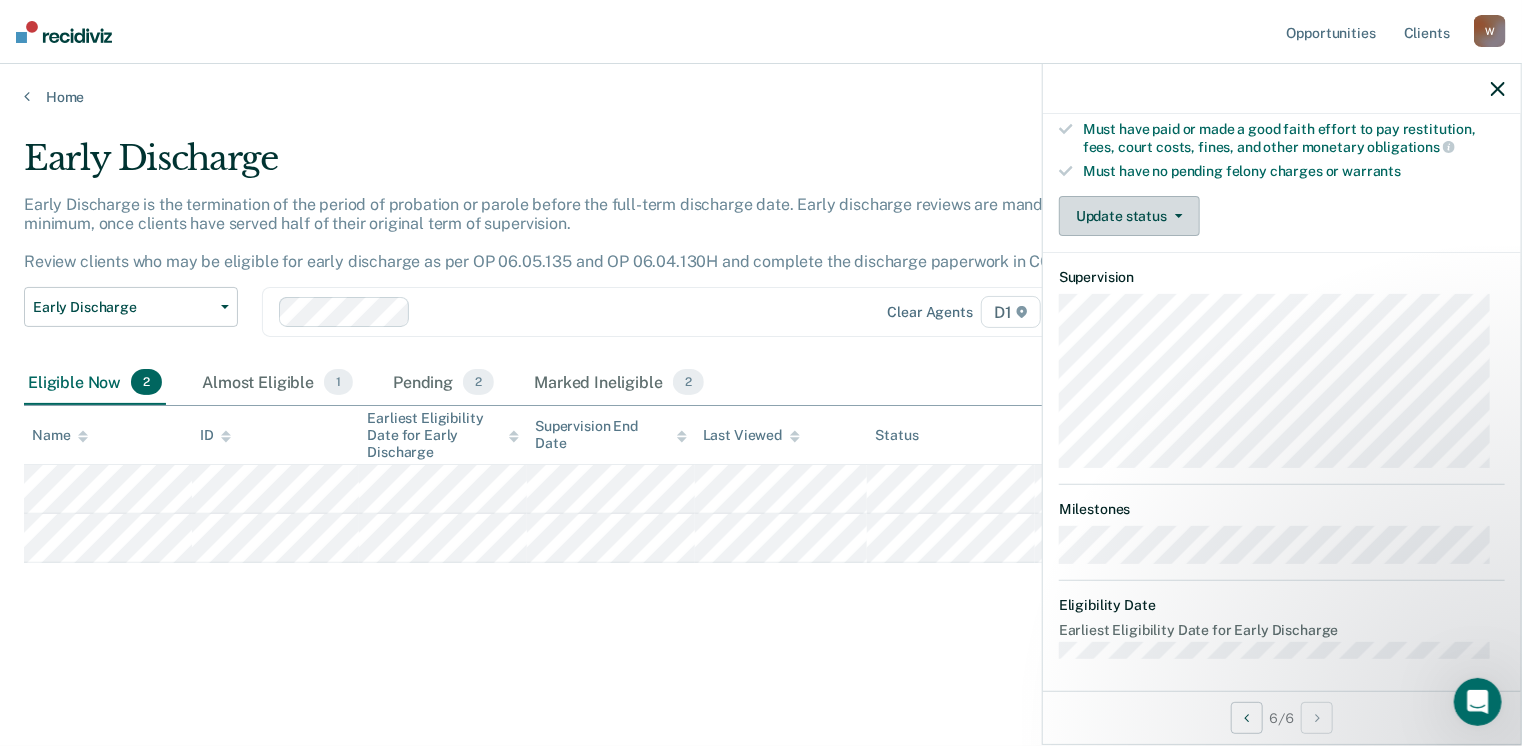 click on "Update status" at bounding box center [1129, 216] 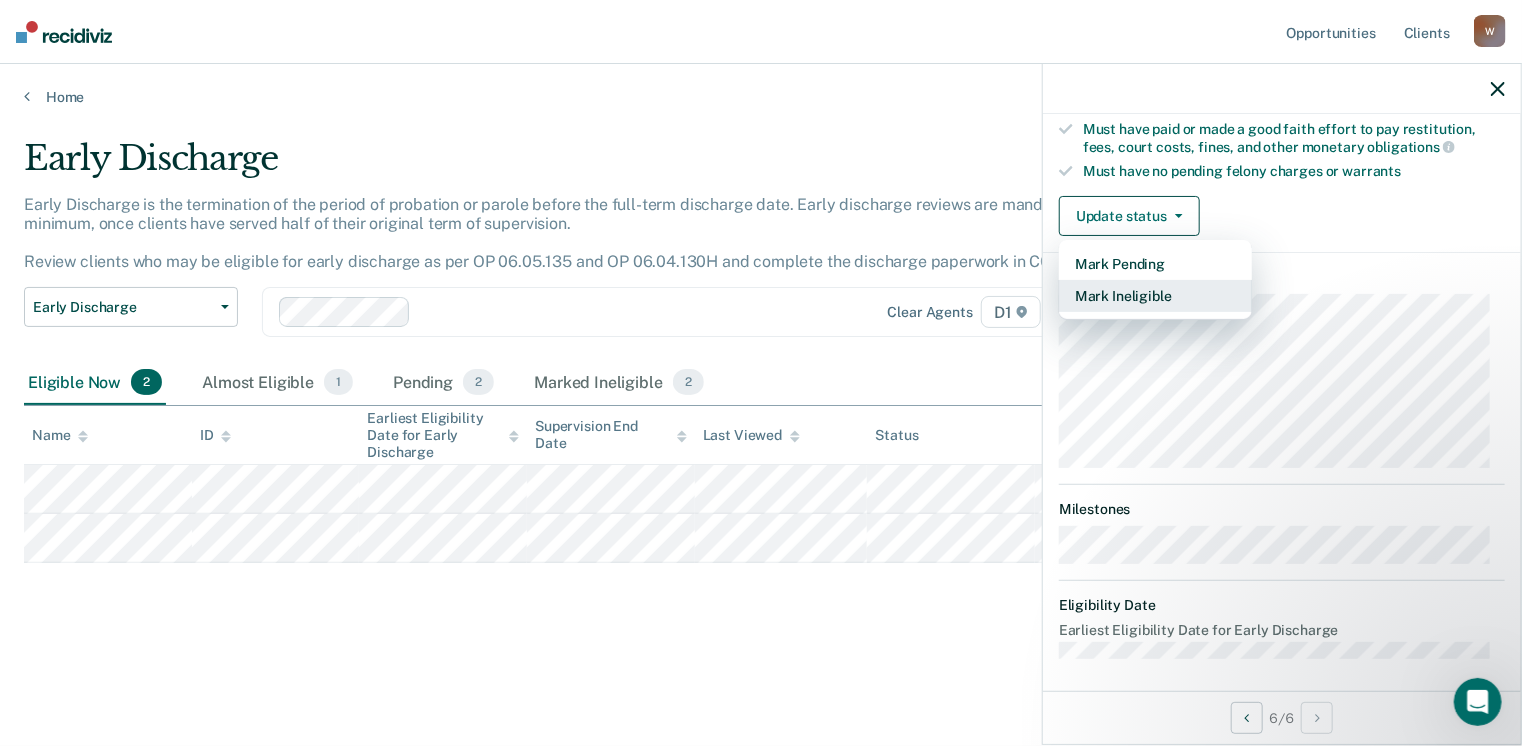 click on "Mark Ineligible" at bounding box center [1155, 296] 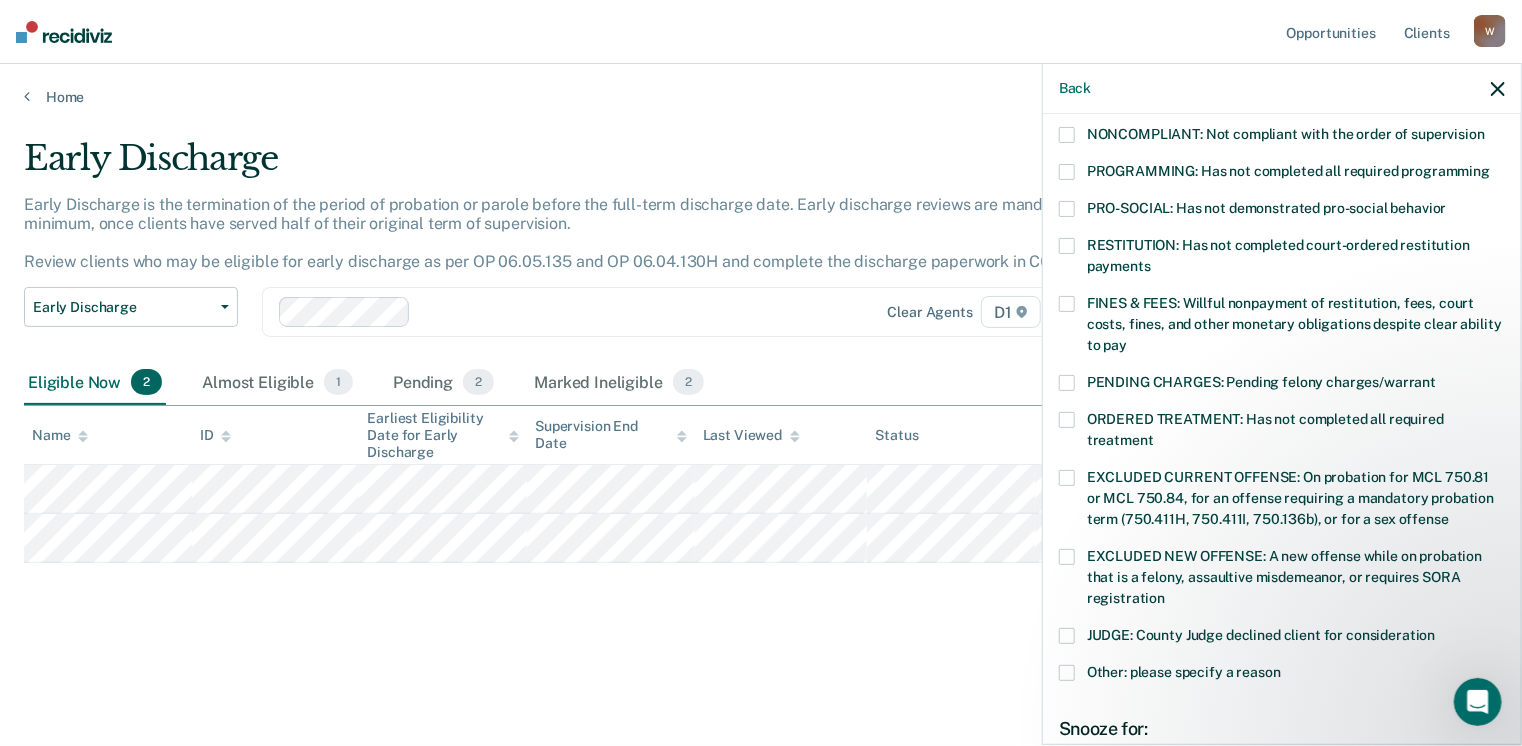 drag, startPoint x: 1068, startPoint y: 167, endPoint x: 1063, endPoint y: 190, distance: 23.537205 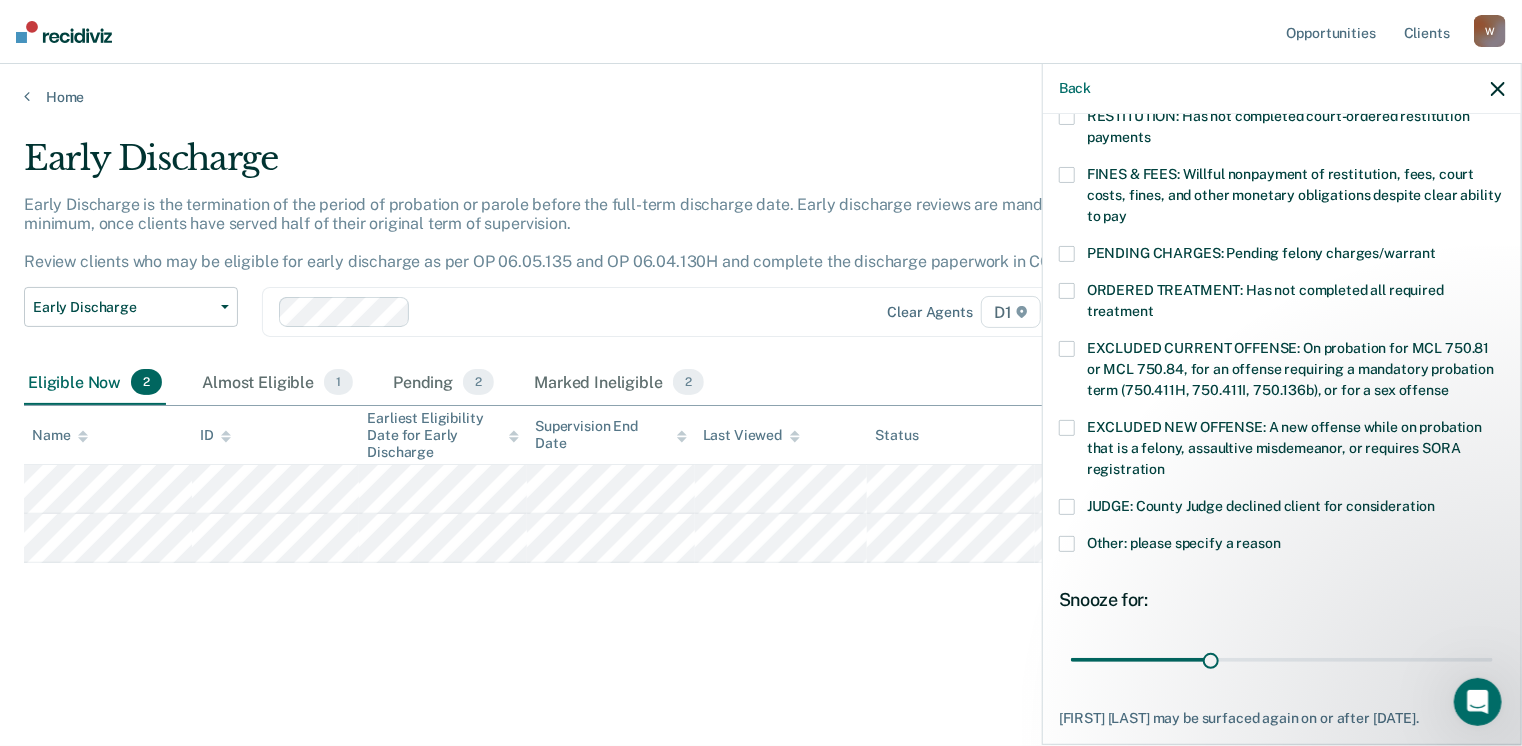 scroll, scrollTop: 630, scrollLeft: 0, axis: vertical 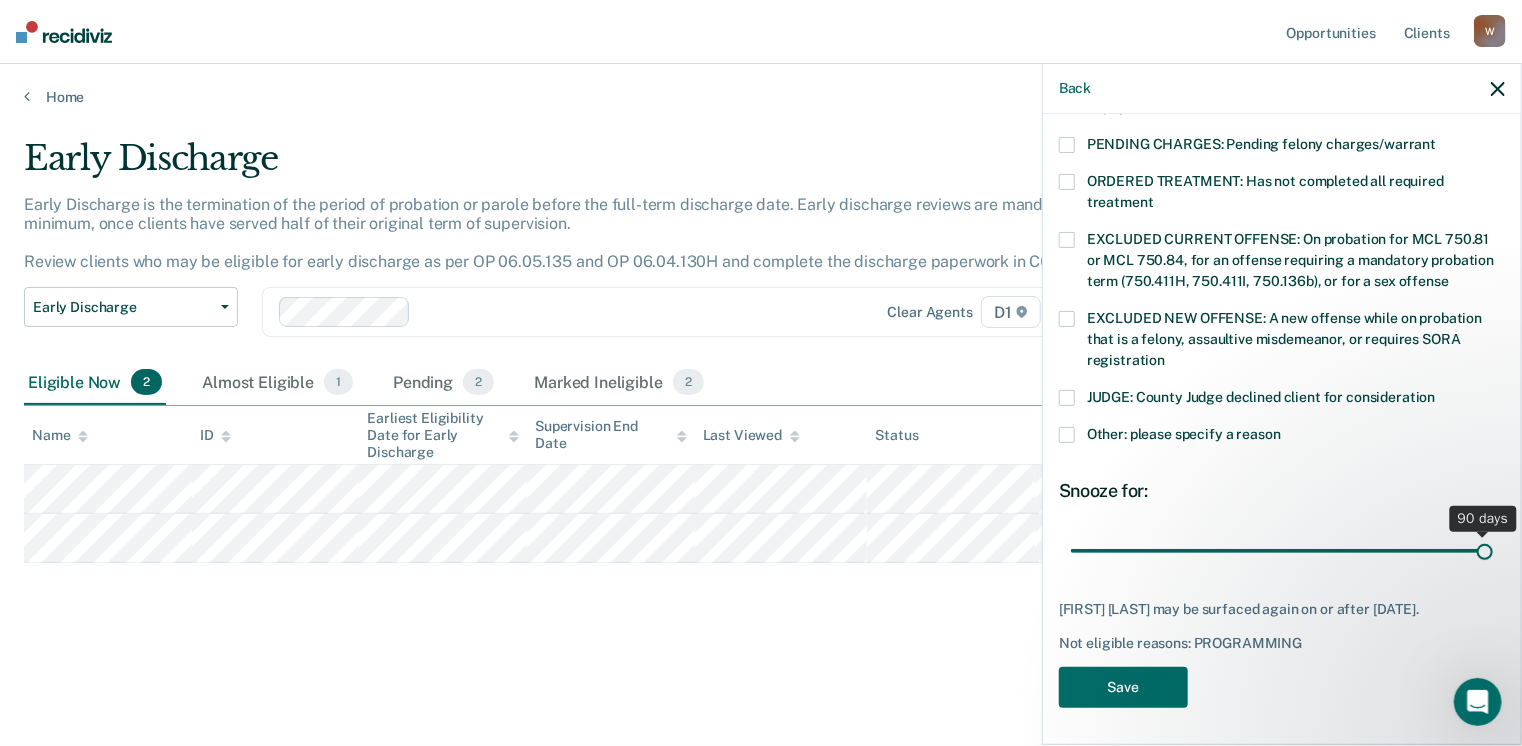 drag, startPoint x: 1201, startPoint y: 548, endPoint x: 1479, endPoint y: 528, distance: 278.7185 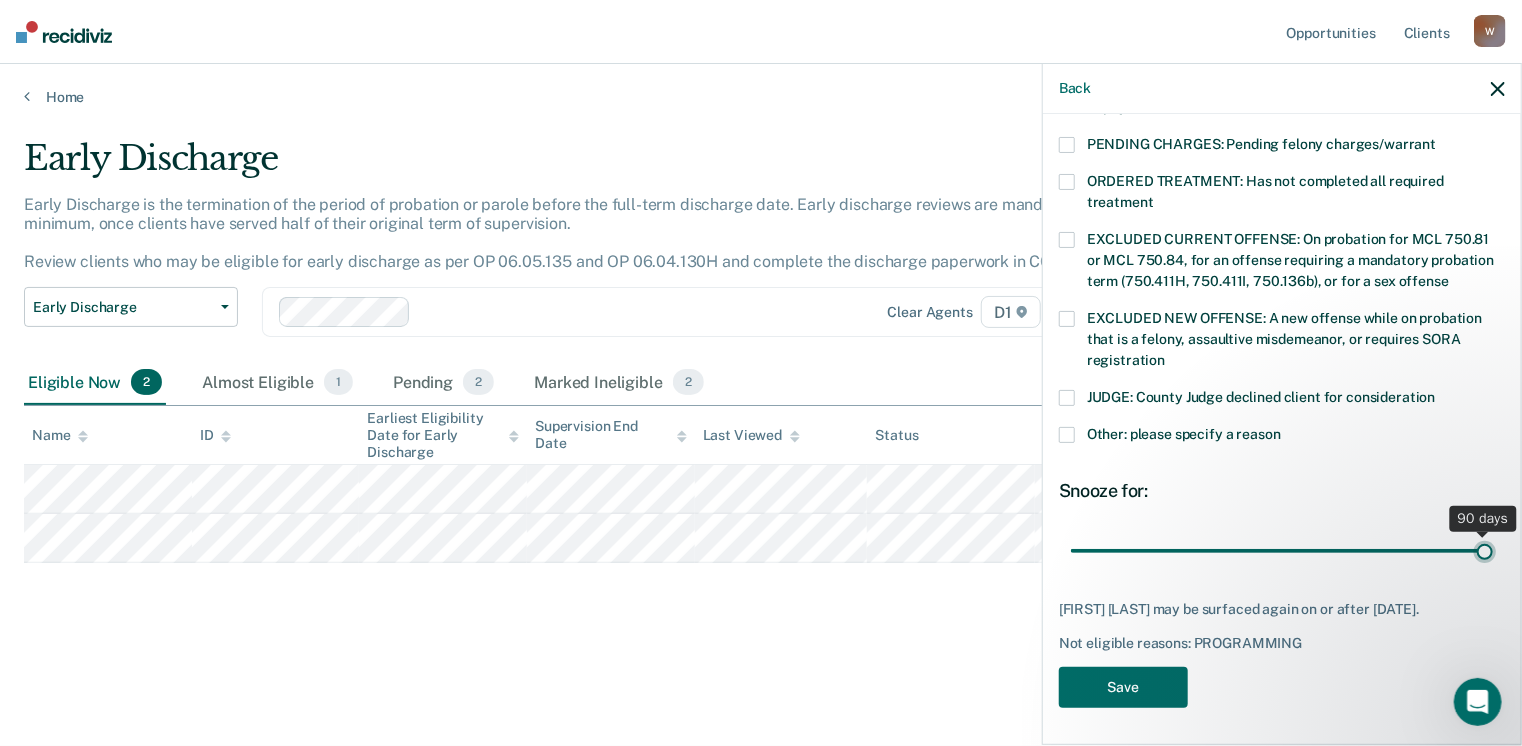 type on "90" 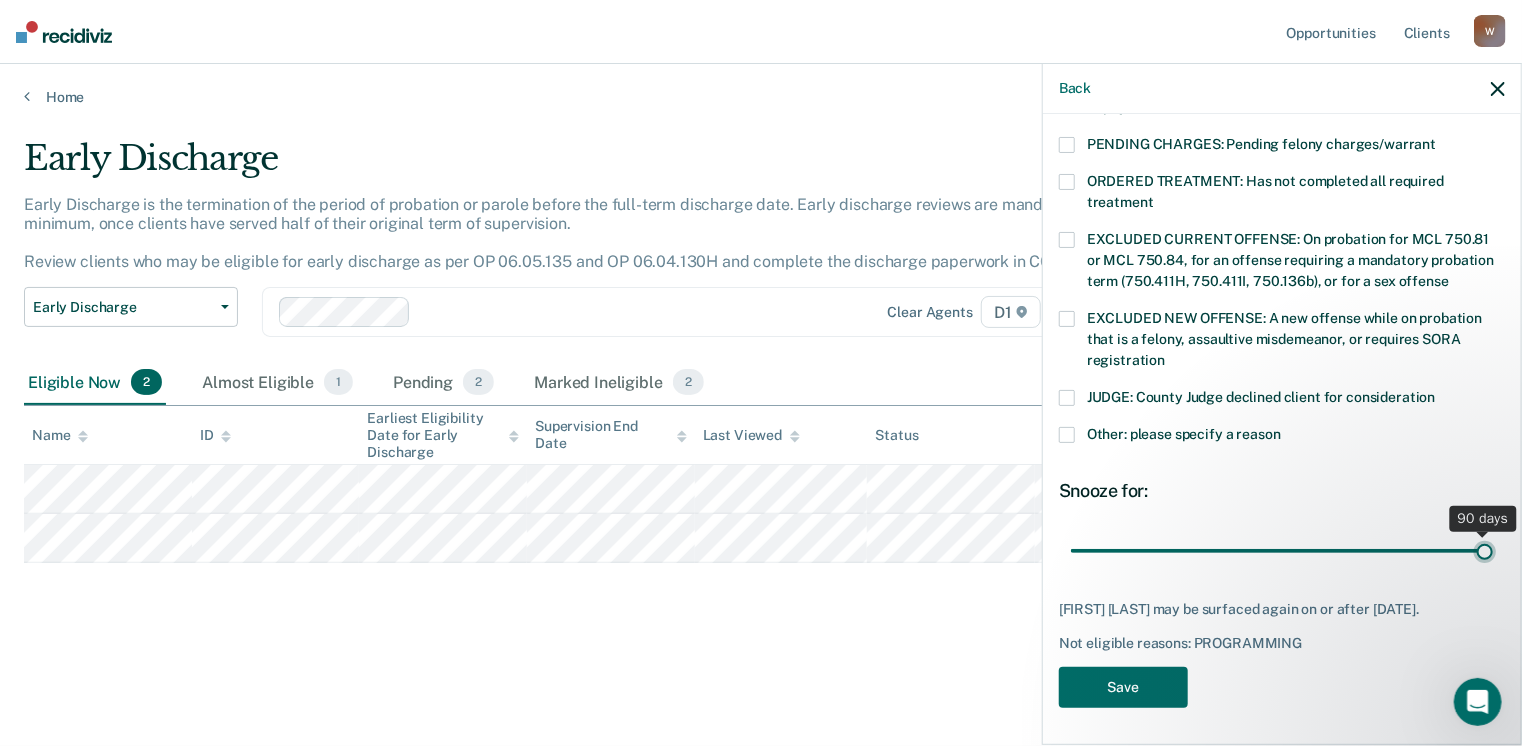 click at bounding box center [1282, 551] 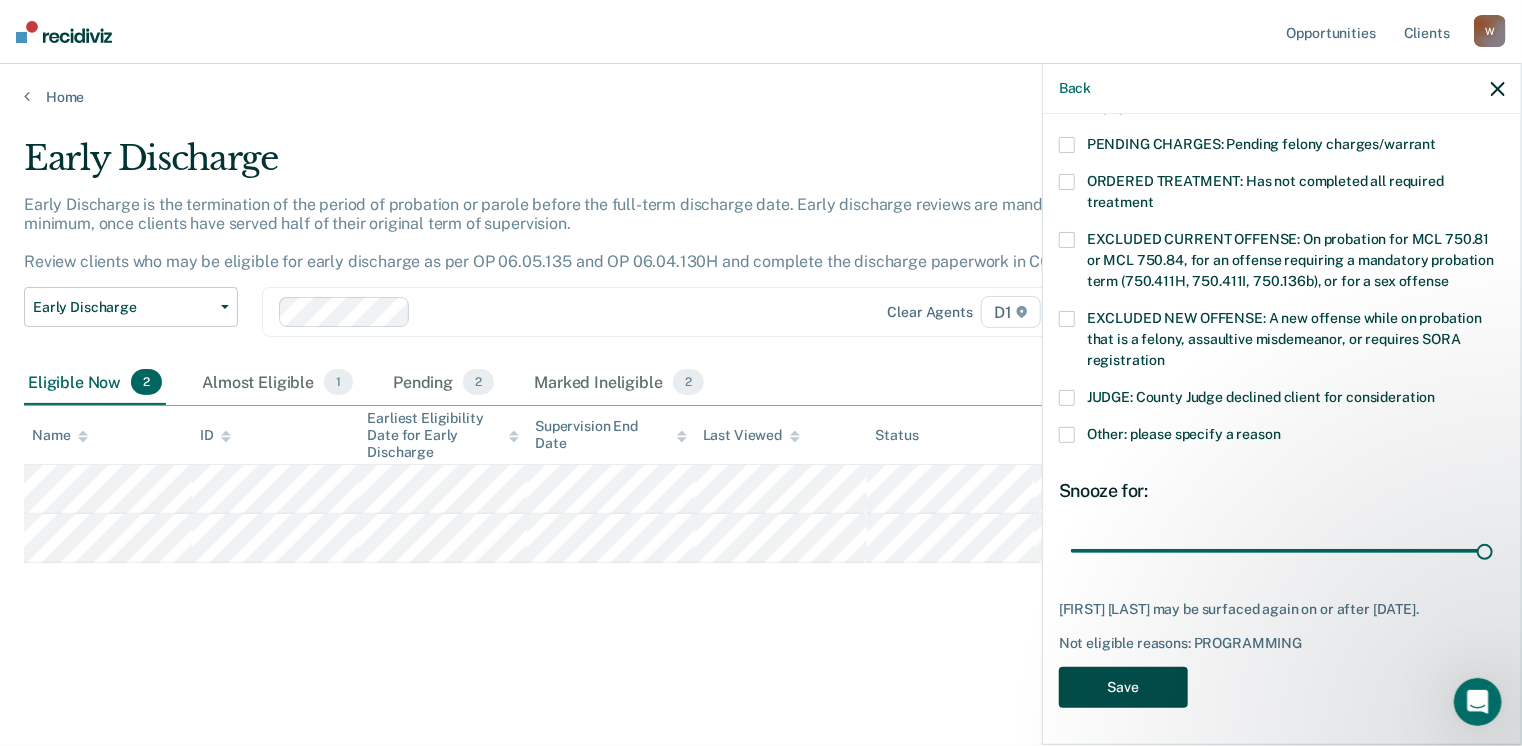 click on "Save" at bounding box center (1123, 687) 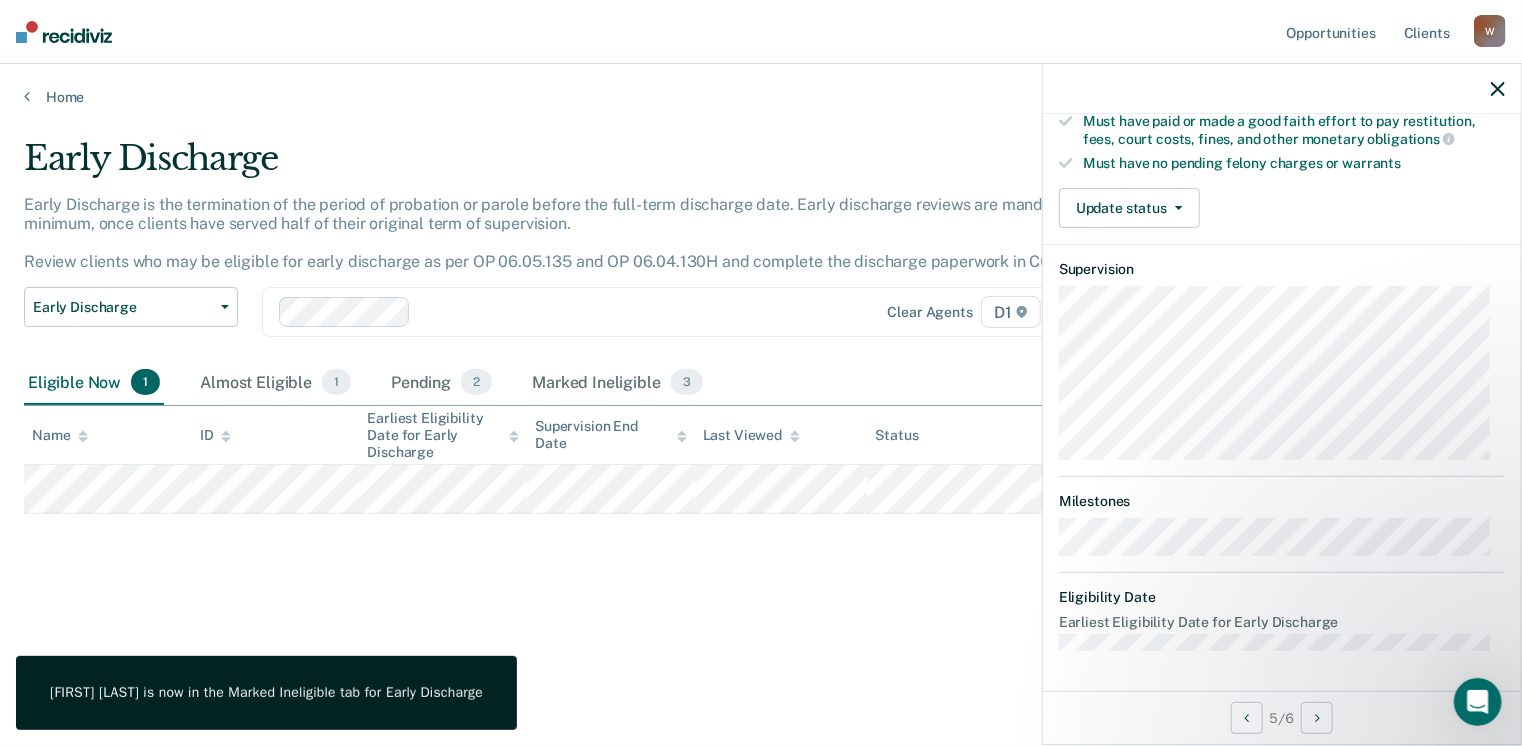 scroll, scrollTop: 392, scrollLeft: 0, axis: vertical 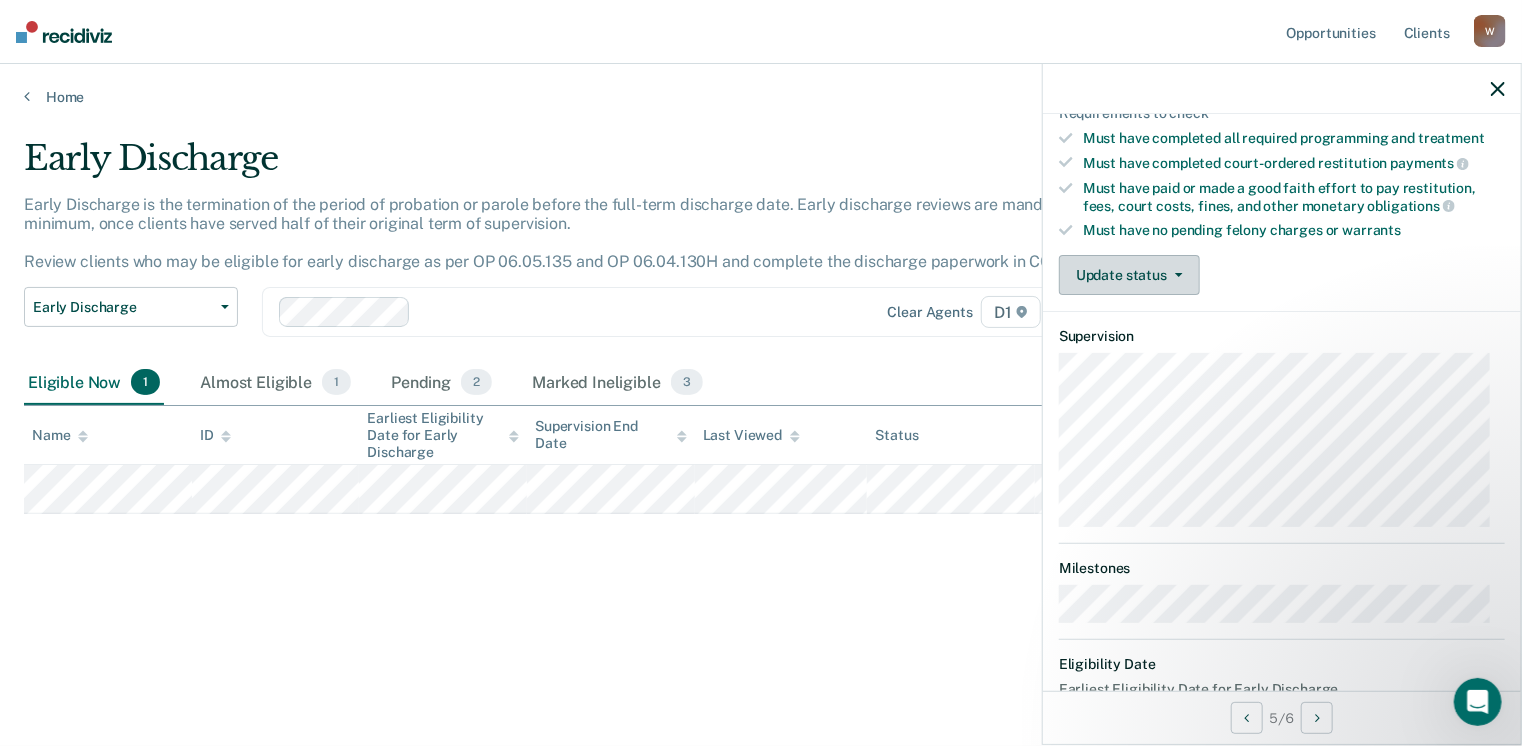 click on "Update status" at bounding box center [1129, 275] 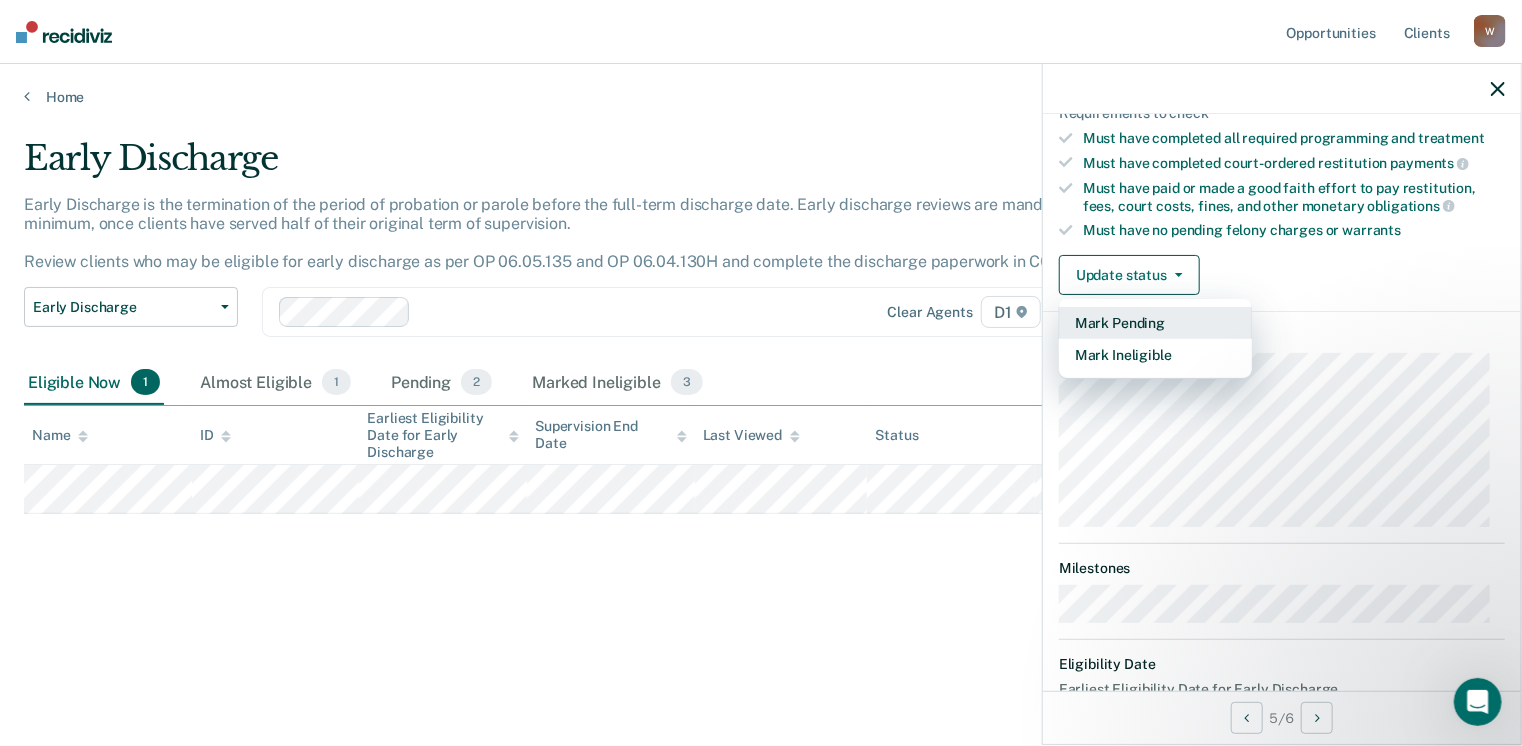 click on "Mark Pending" at bounding box center [1155, 323] 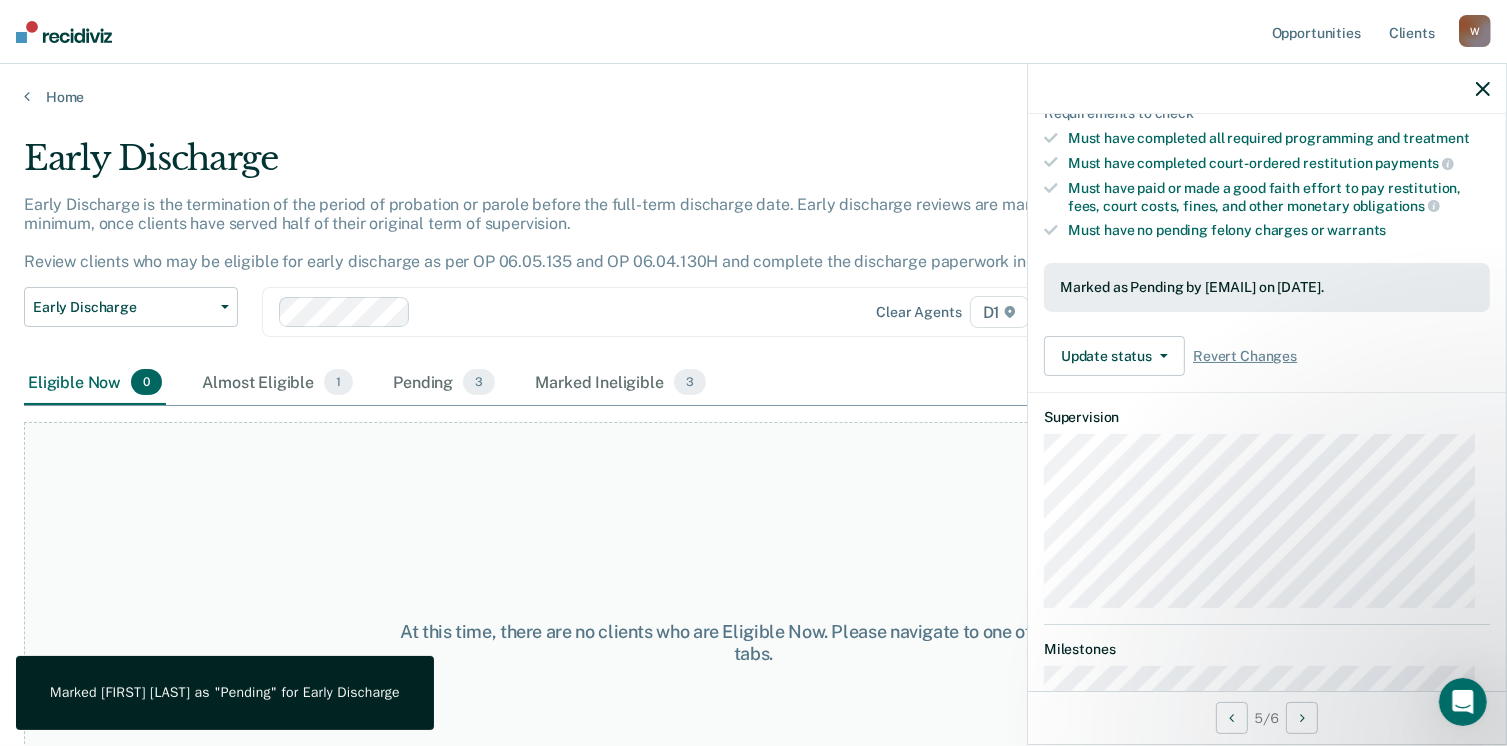 scroll, scrollTop: 489, scrollLeft: 0, axis: vertical 